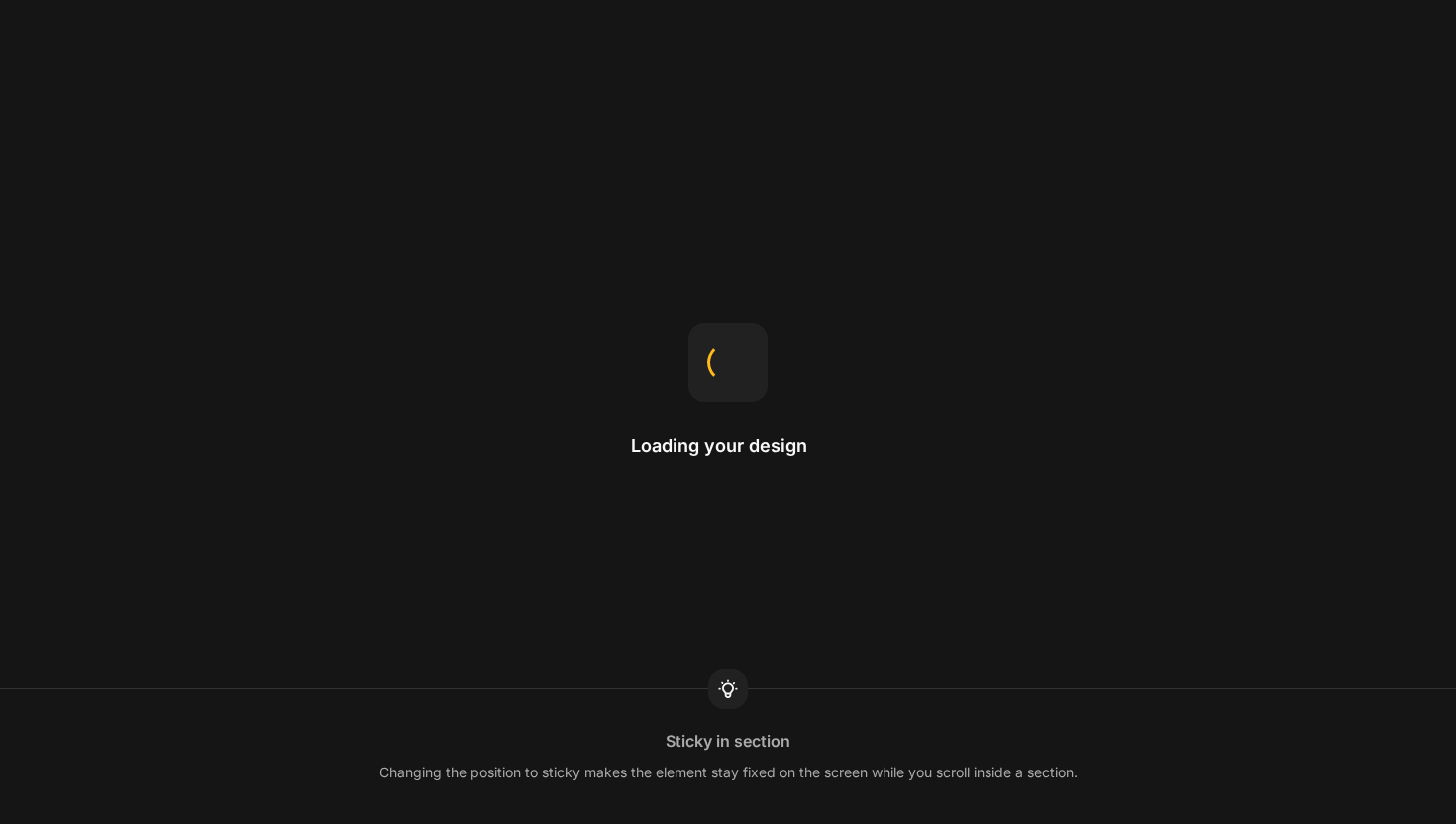 scroll, scrollTop: 0, scrollLeft: 0, axis: both 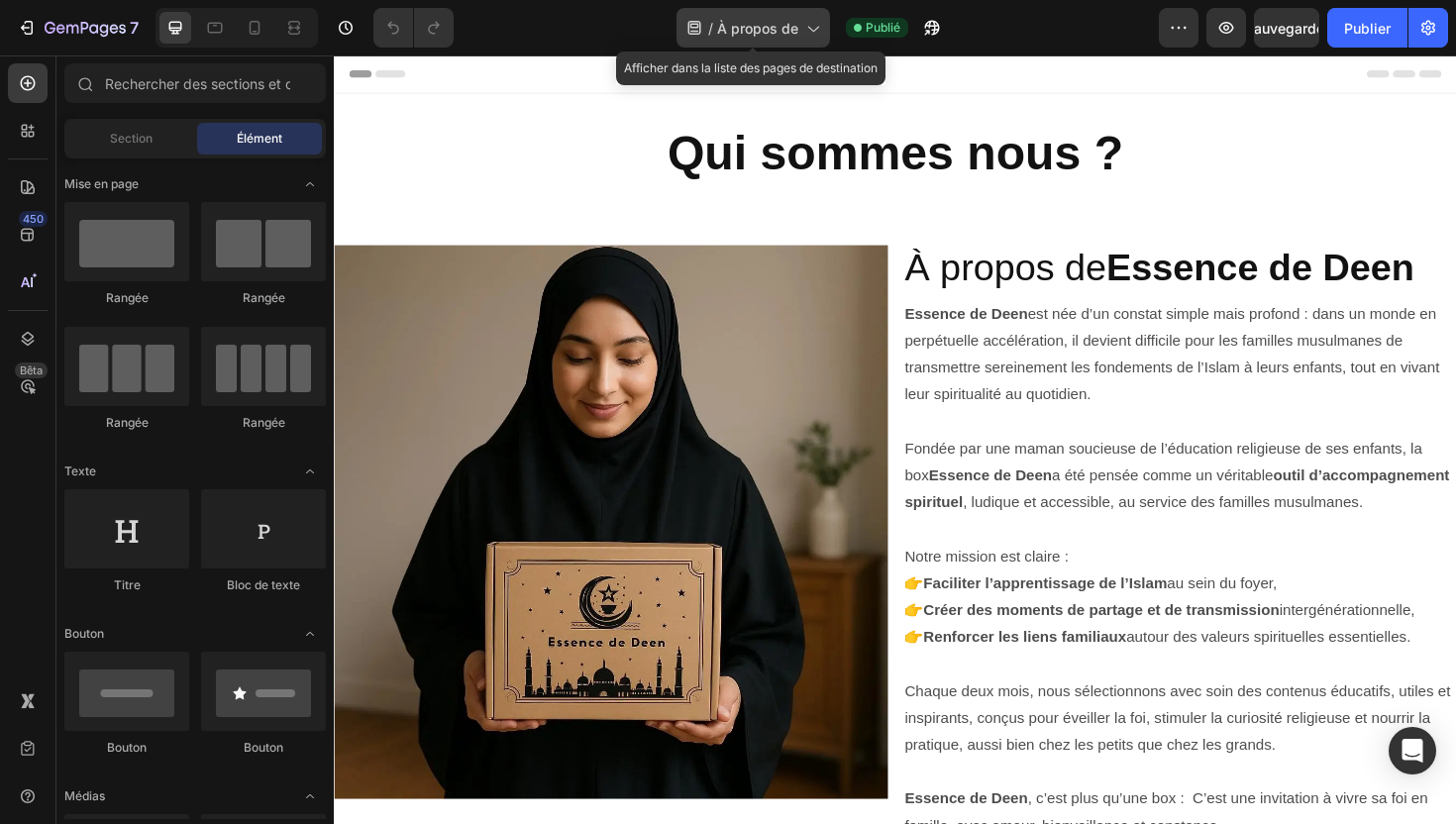 click 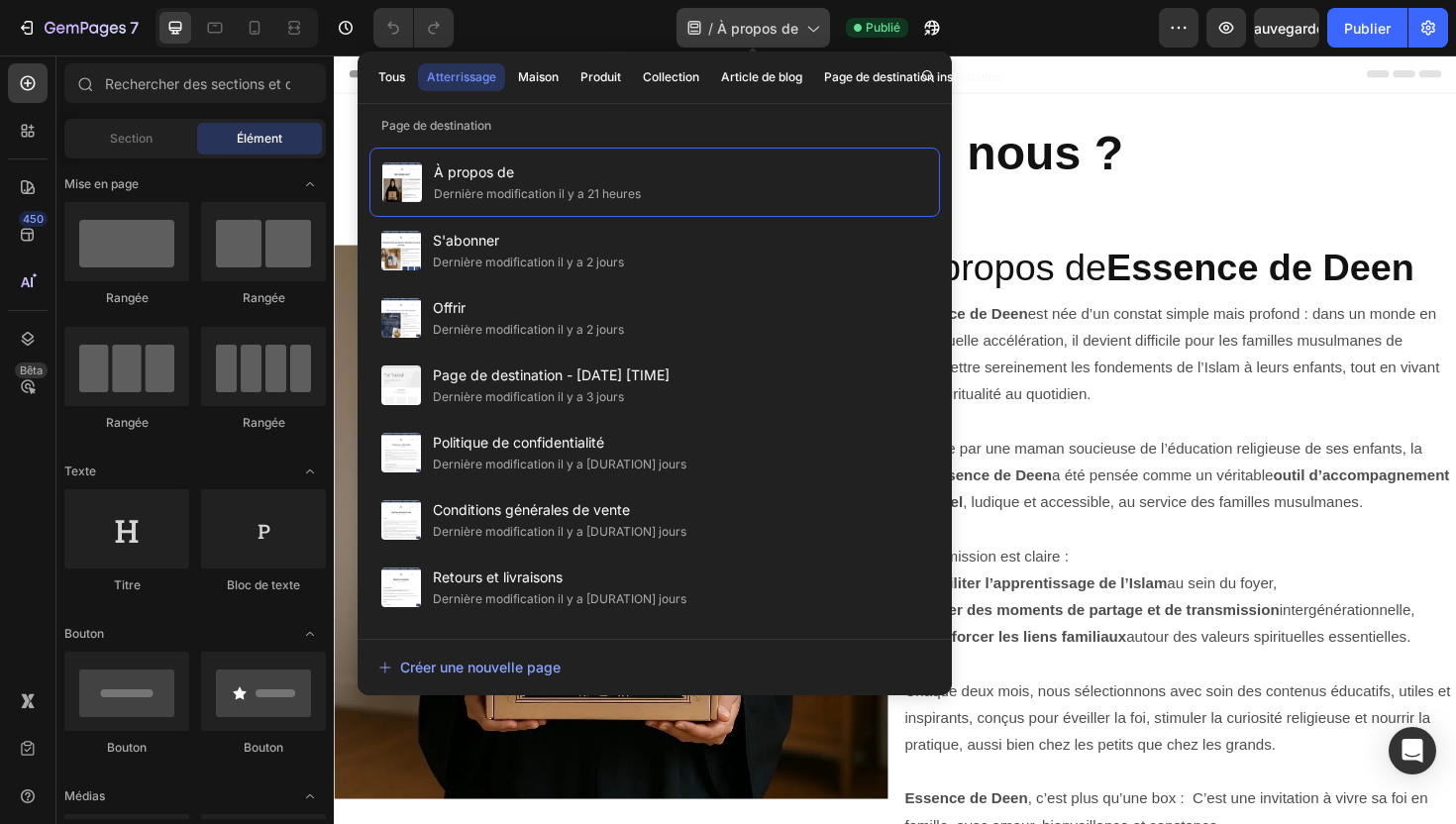 click 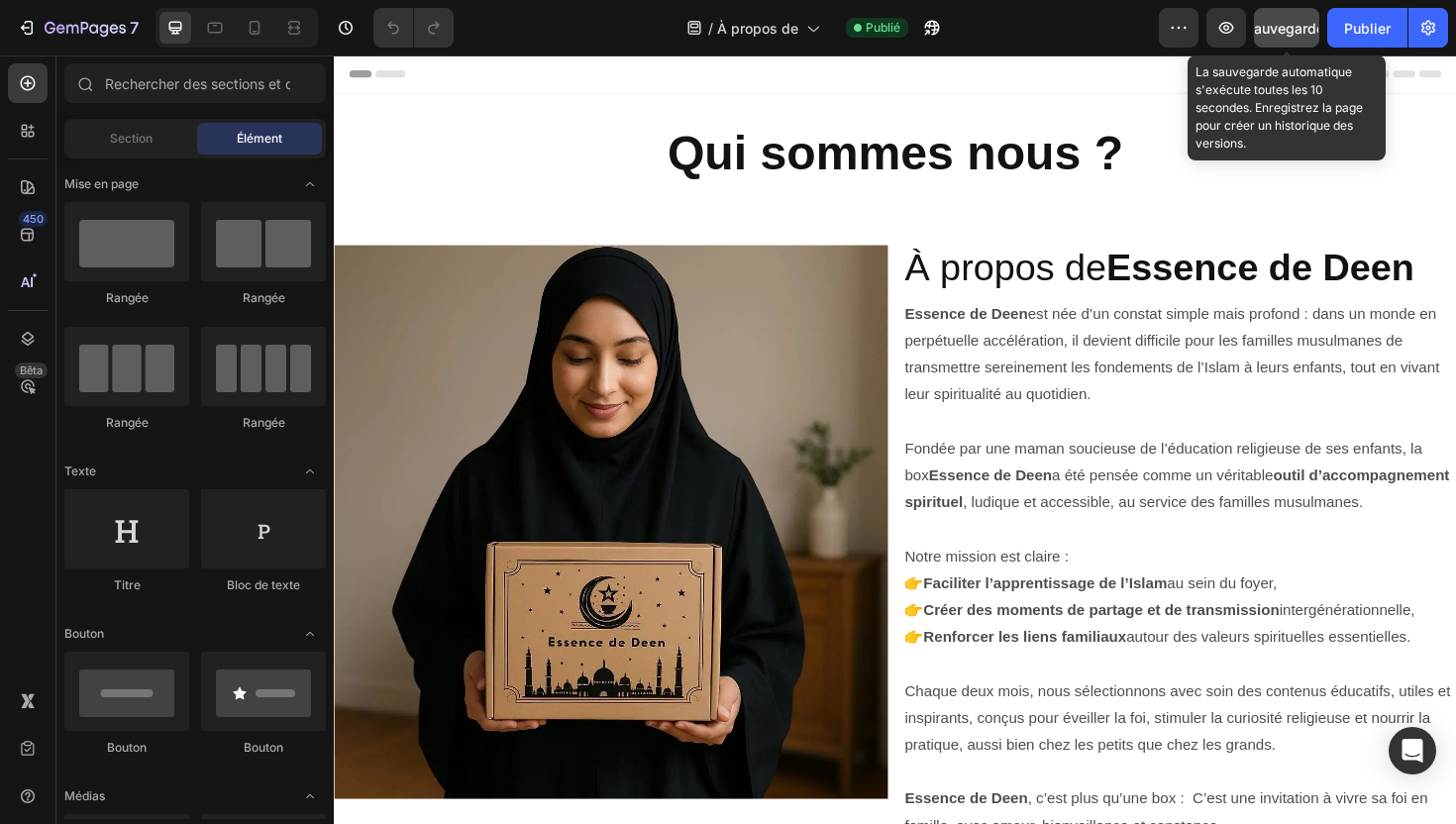 click on "Sauvegarder" 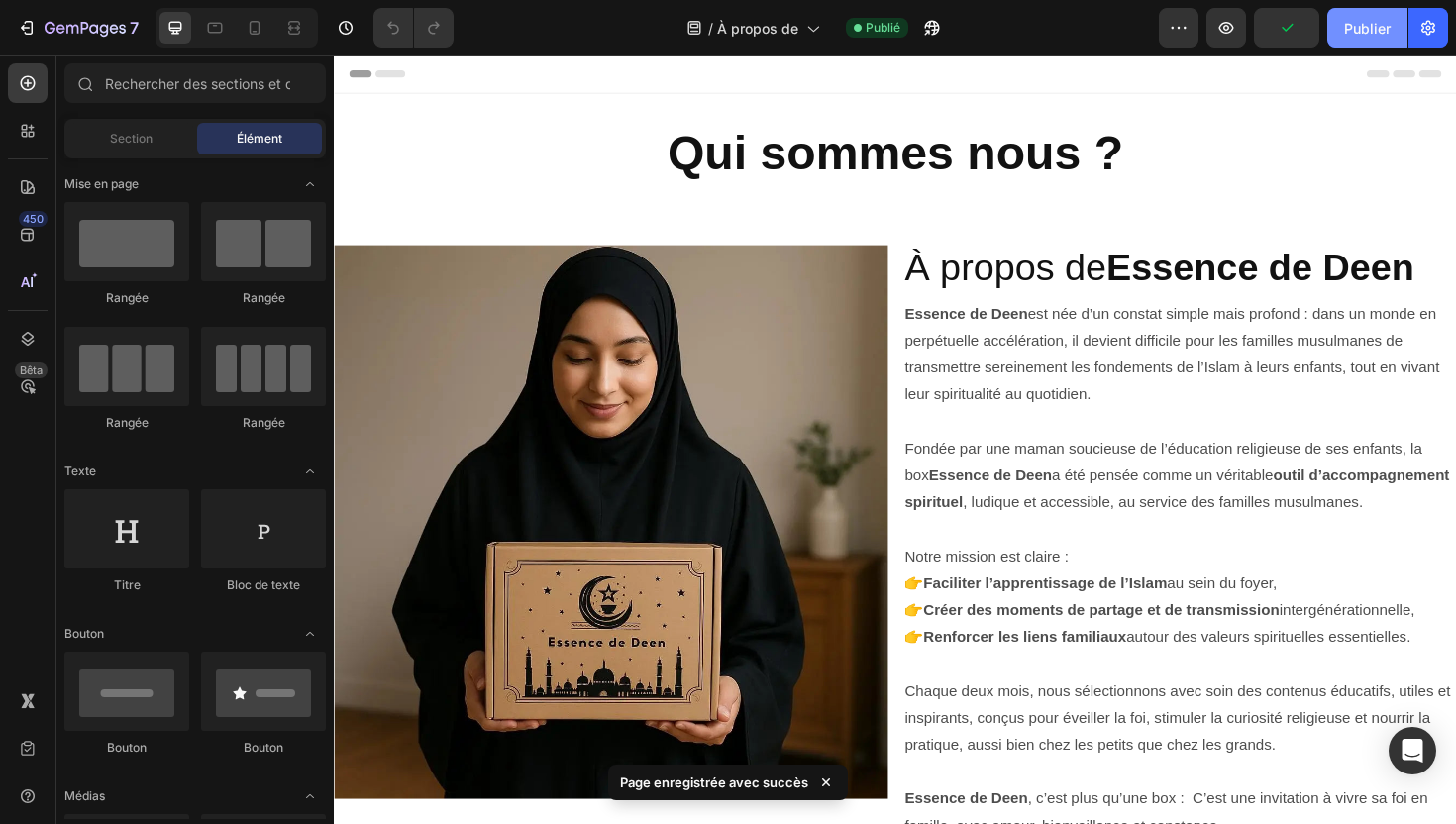 click on "Publier" at bounding box center (1367, 28) 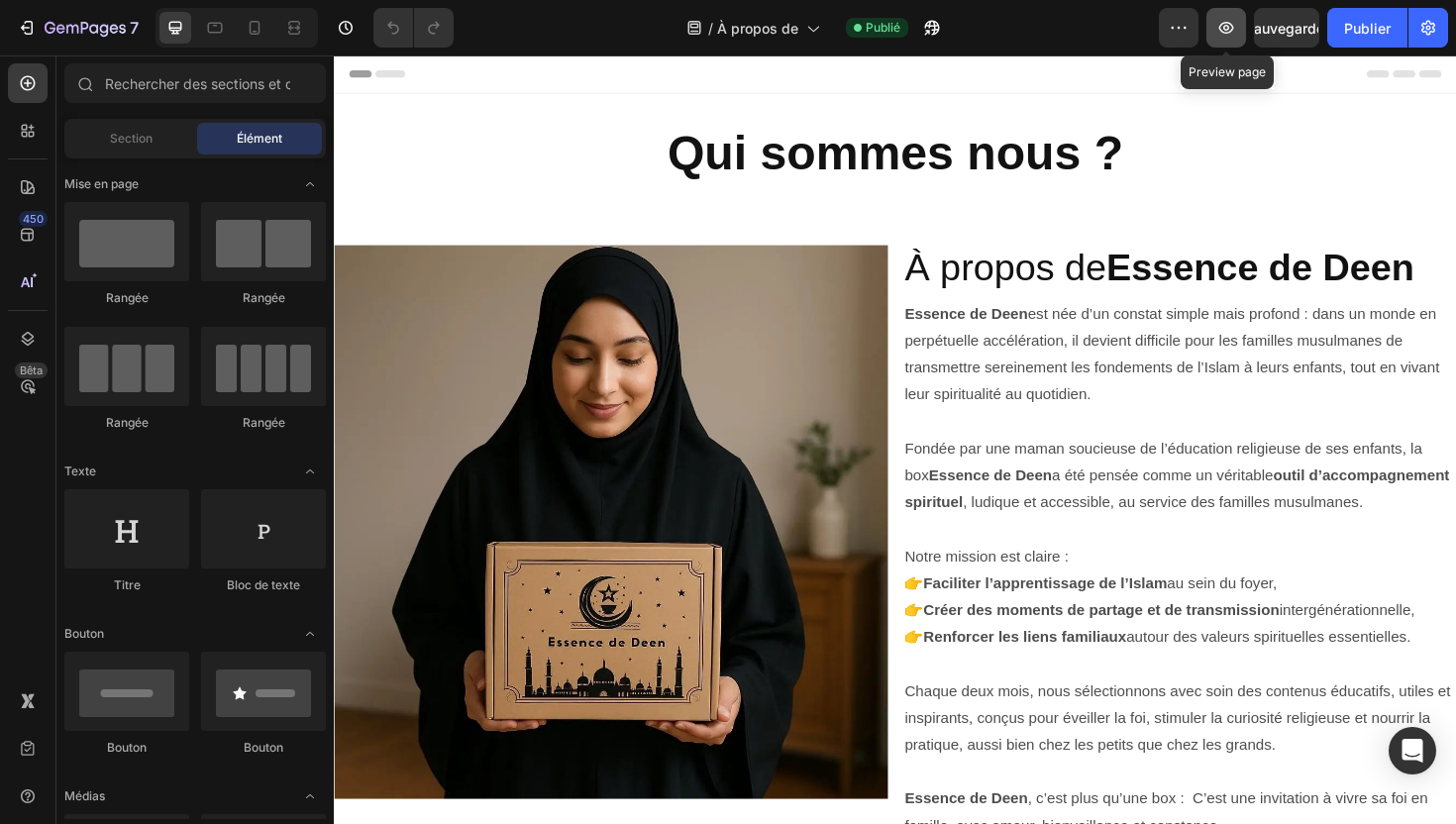 click 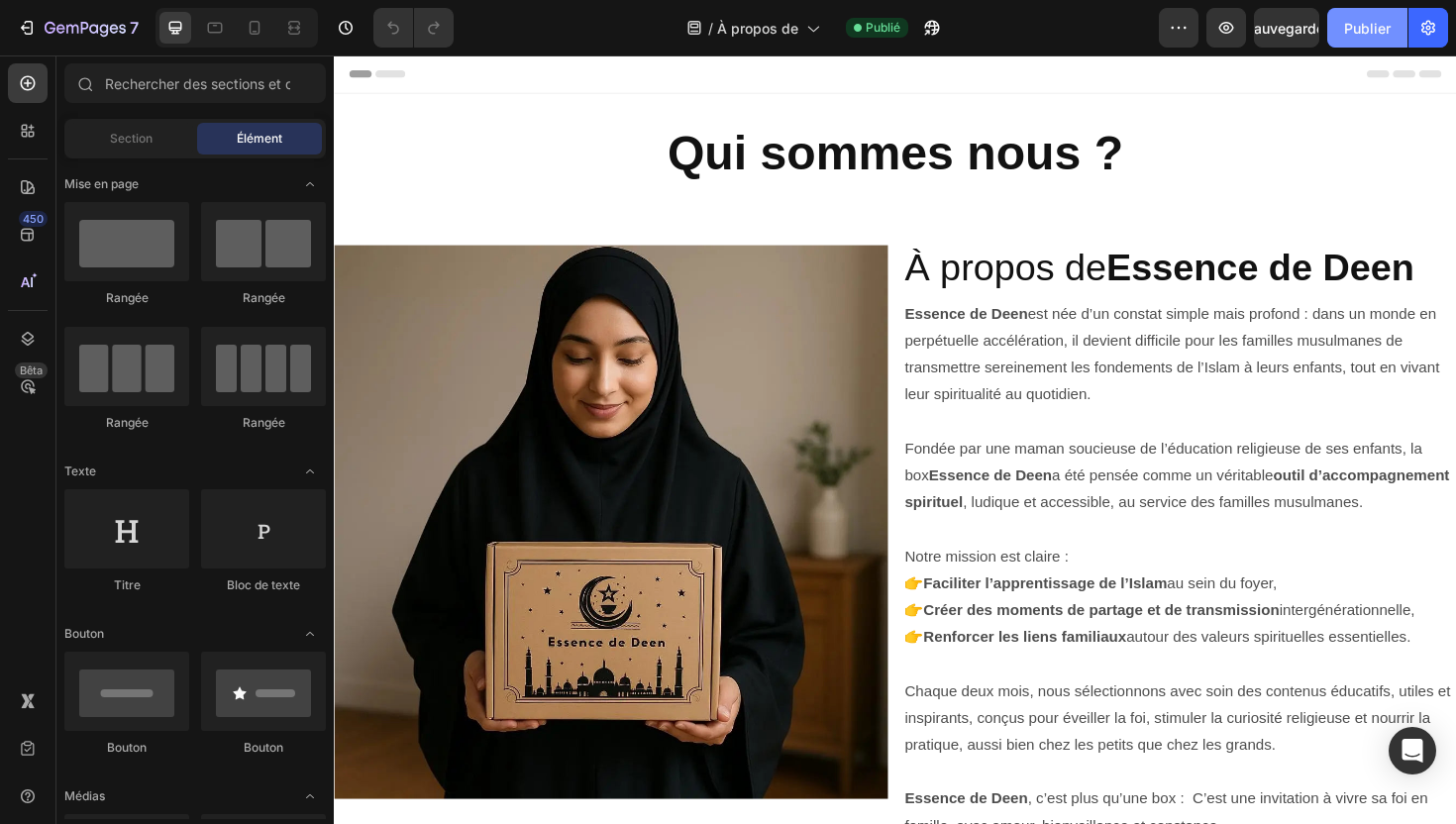 click on "Publier" at bounding box center [1367, 28] 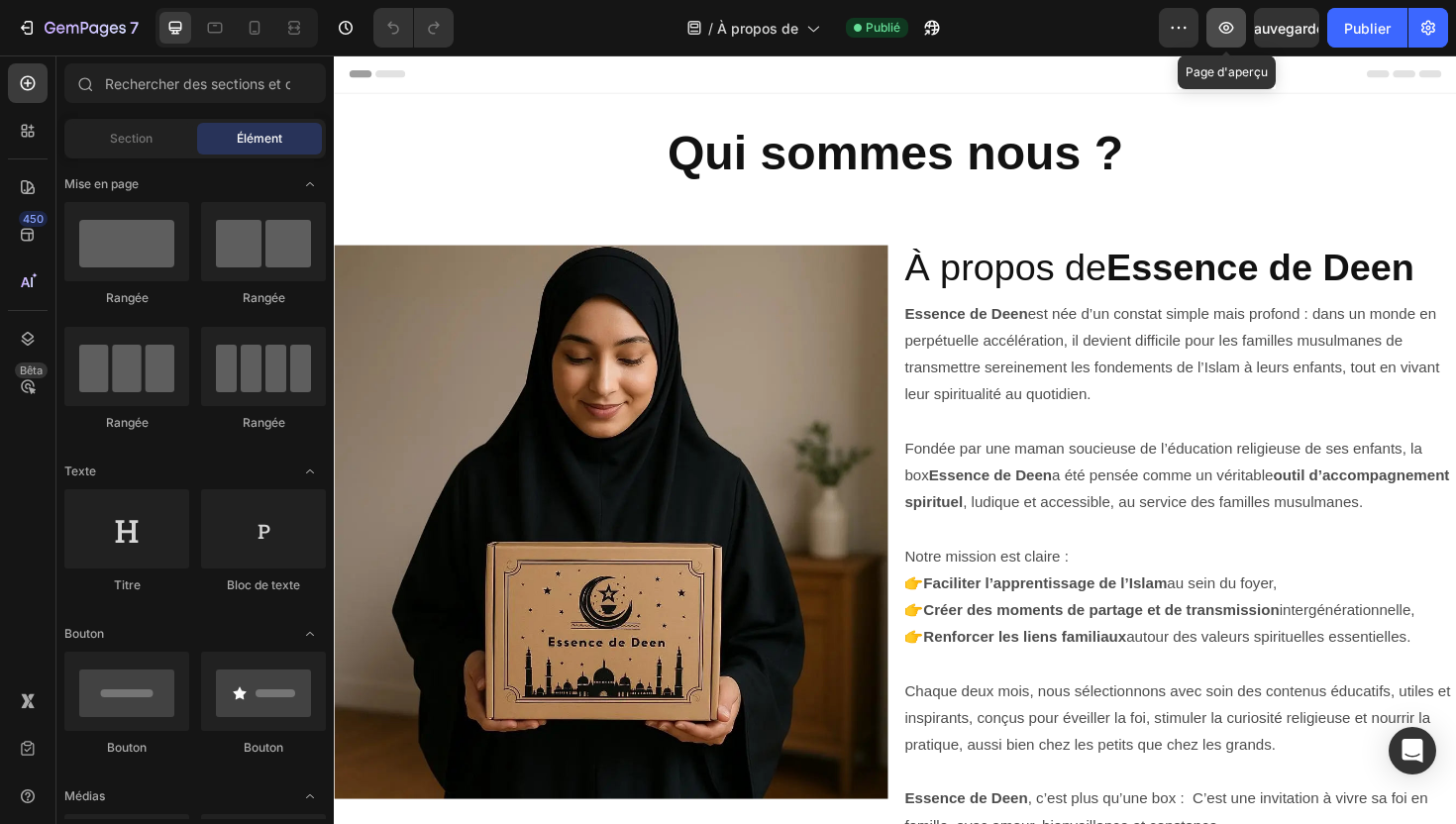 click 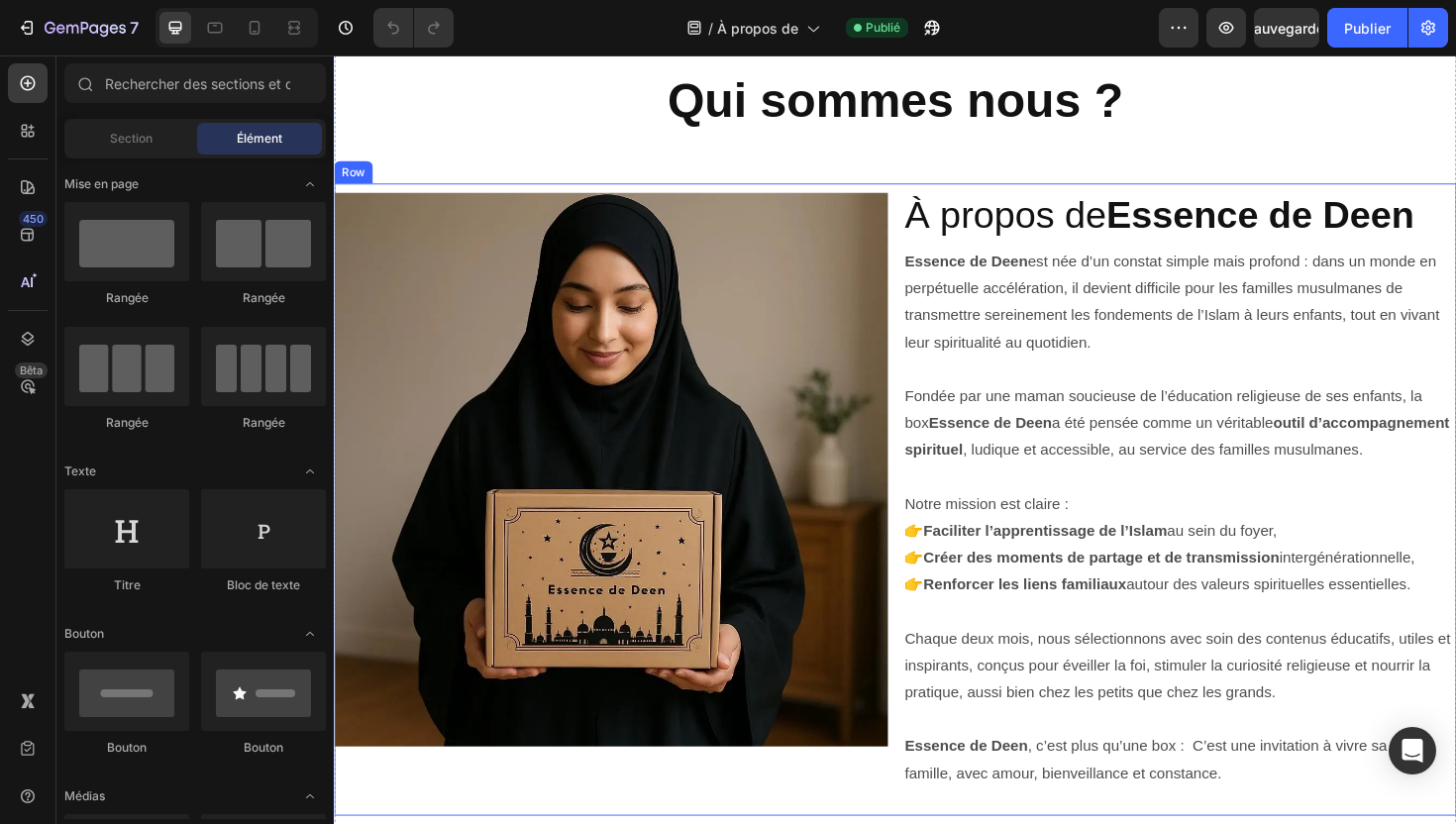 scroll, scrollTop: 65, scrollLeft: 0, axis: vertical 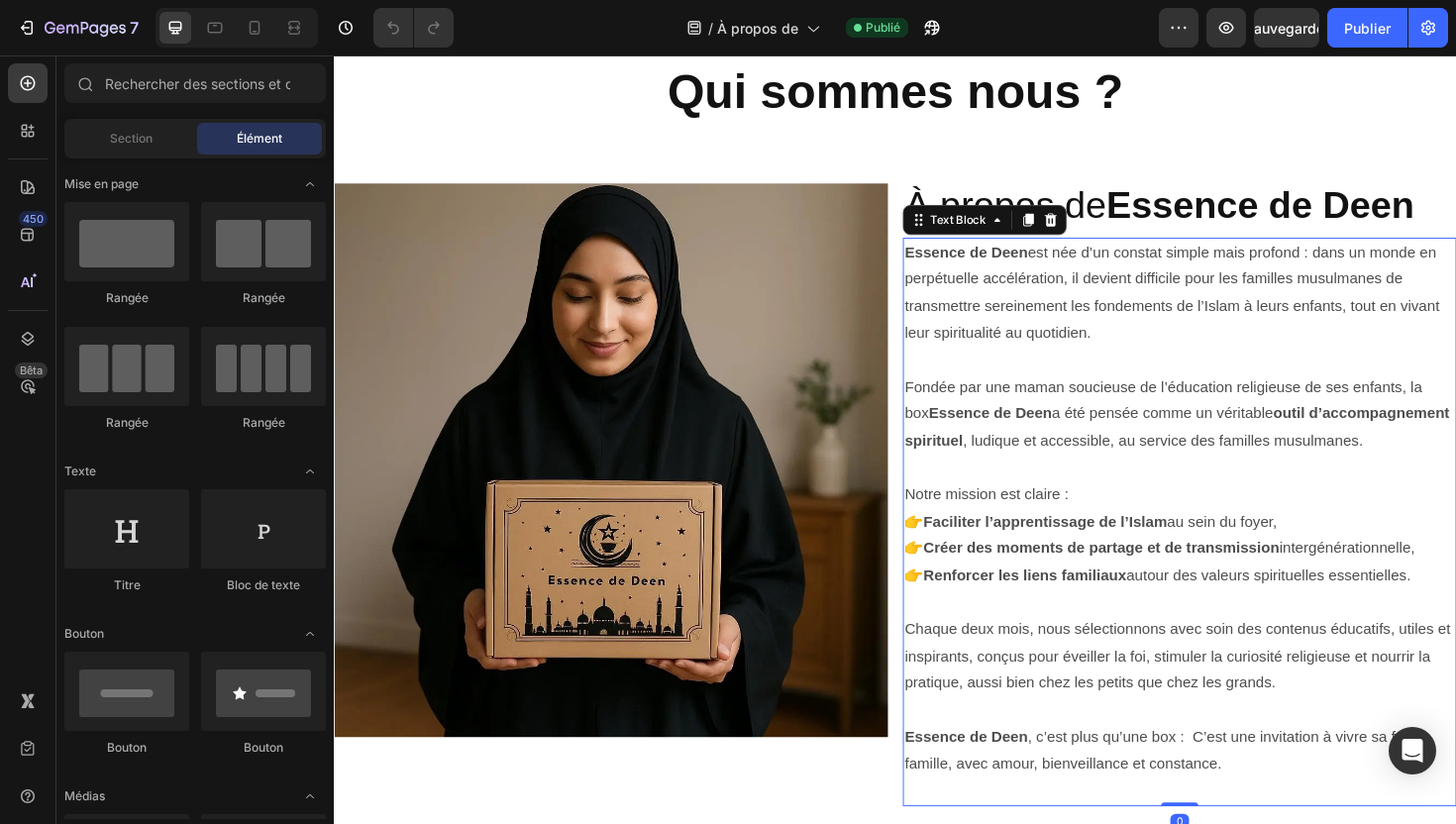 click at bounding box center [1229, 492] 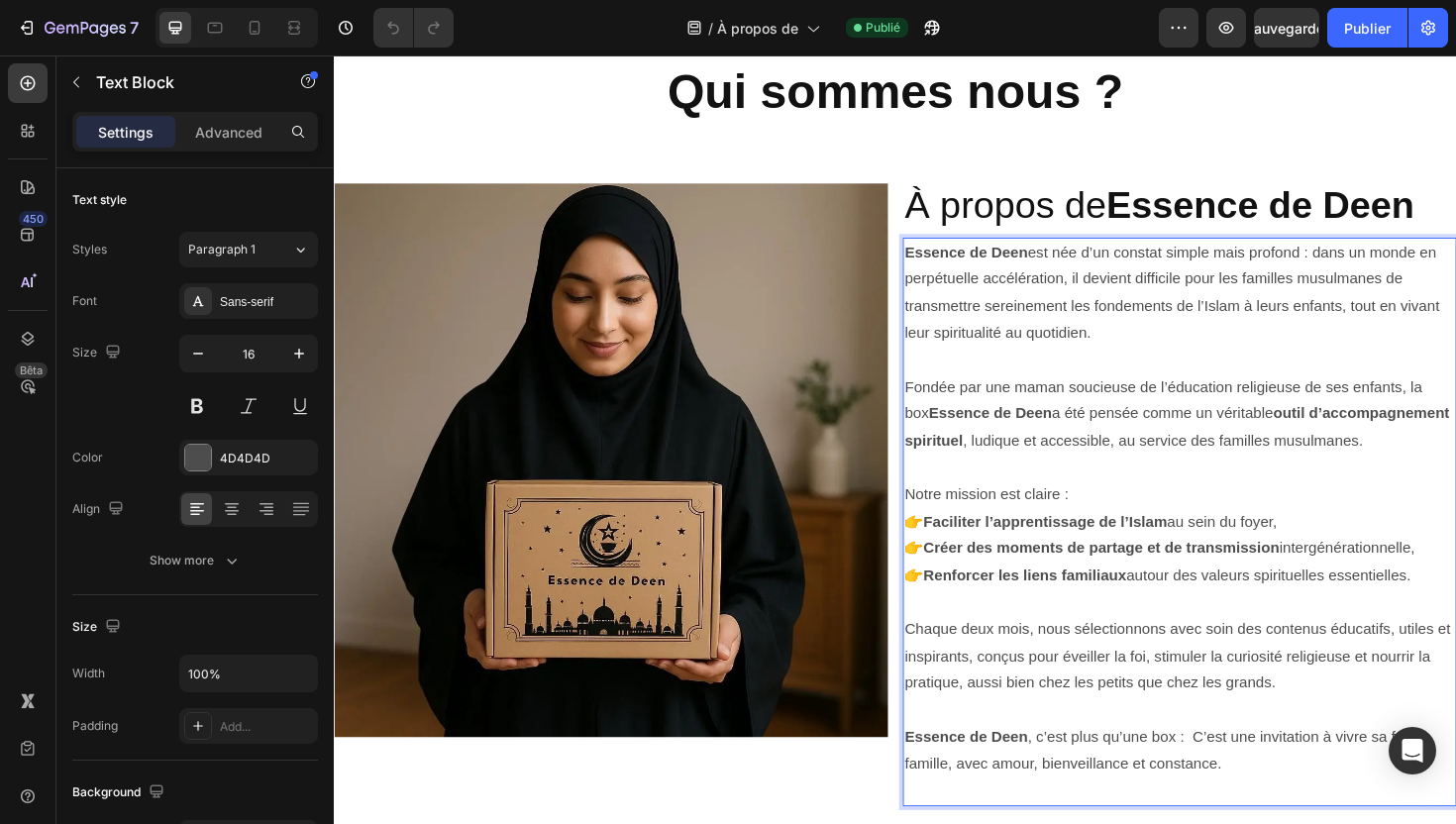 click at bounding box center (1229, 492) 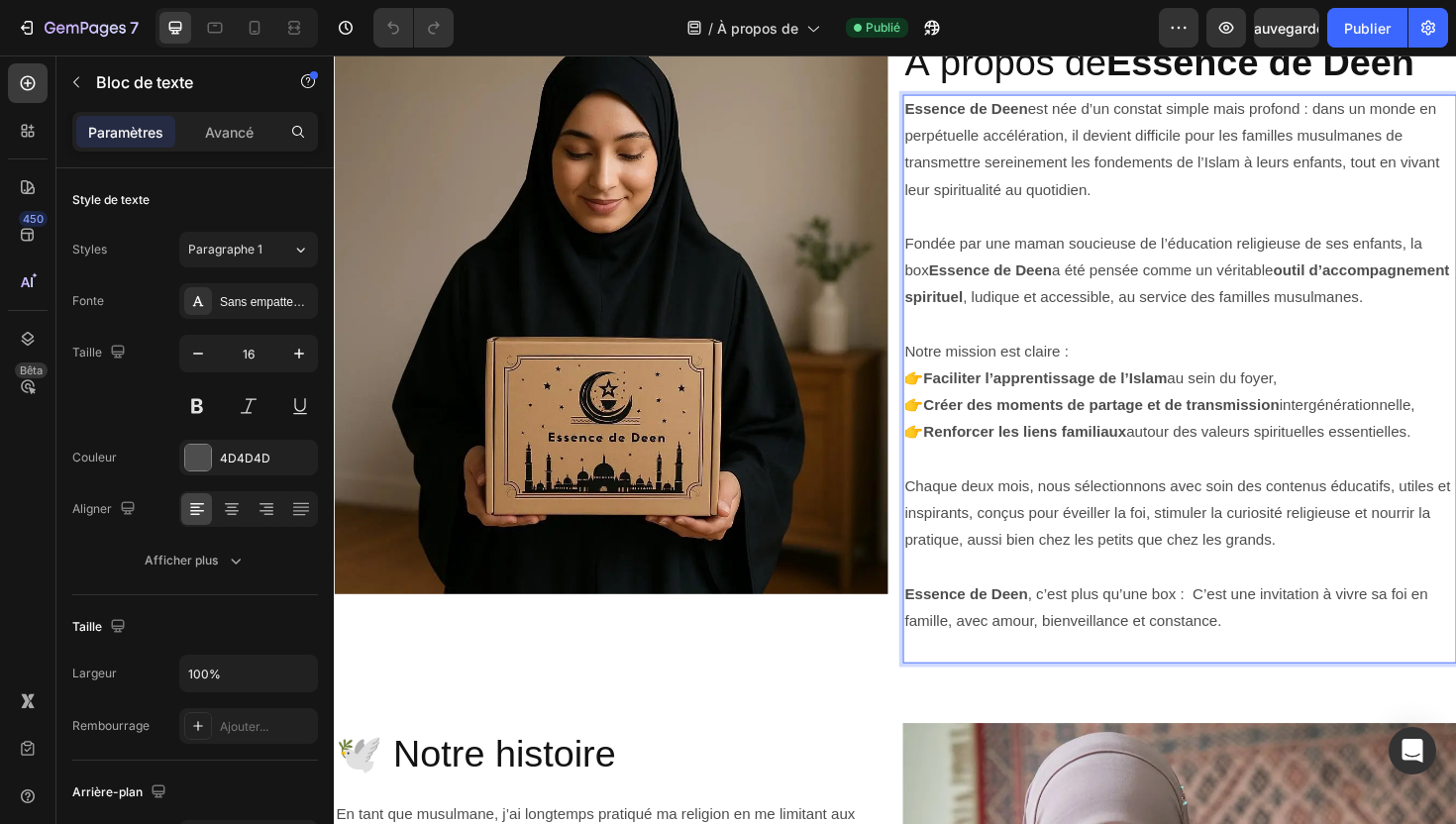 scroll, scrollTop: 227, scrollLeft: 0, axis: vertical 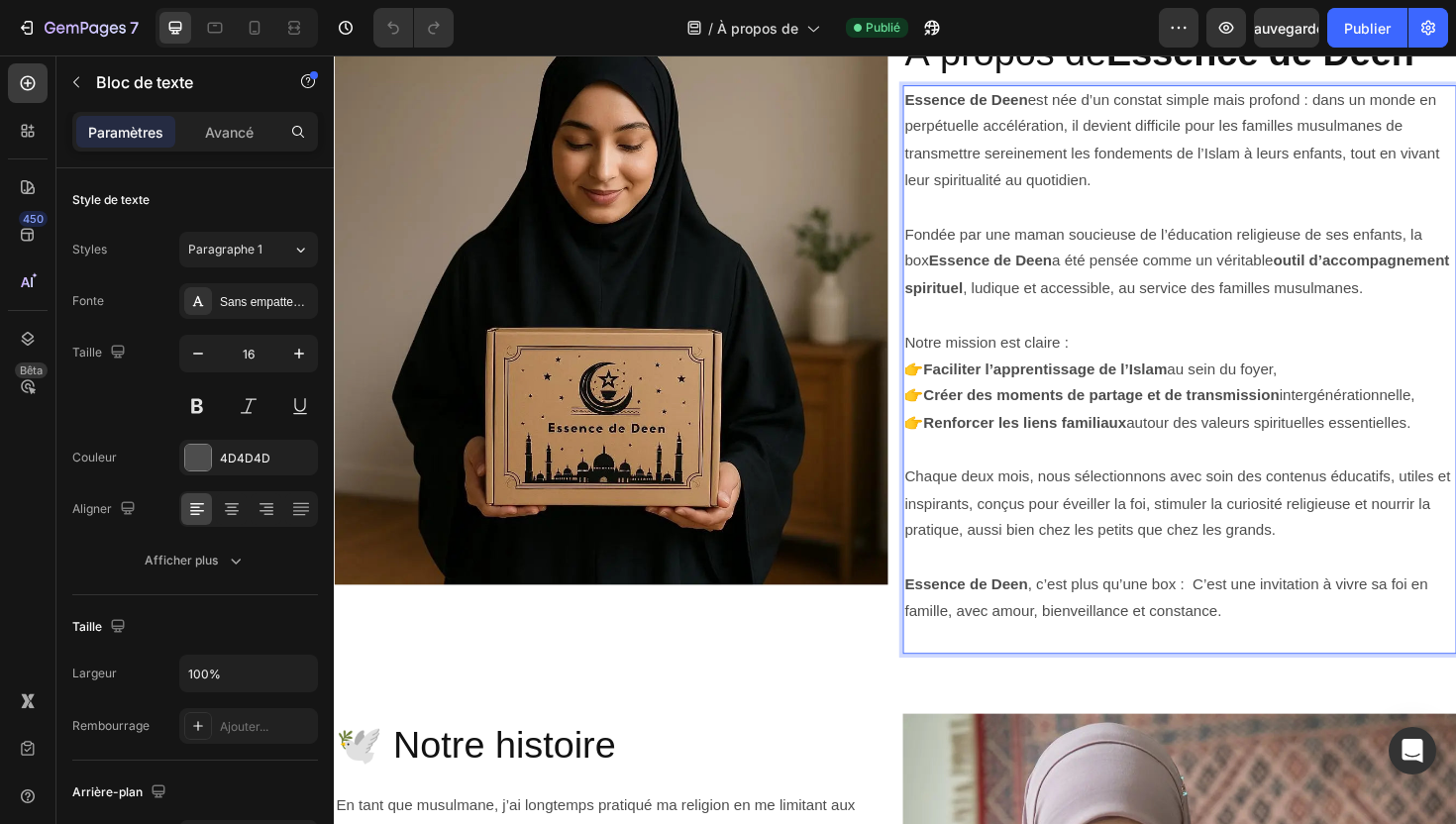 click on "Chaque deux mois, nous sélectionnons avec soin des contenus éducatifs, utiles et inspirants, conçus pour éveiller la foi, stimuler la curiosité religieuse et nourrir la pratique, aussi bien chez les petits que chez les grands." at bounding box center [1229, 531] 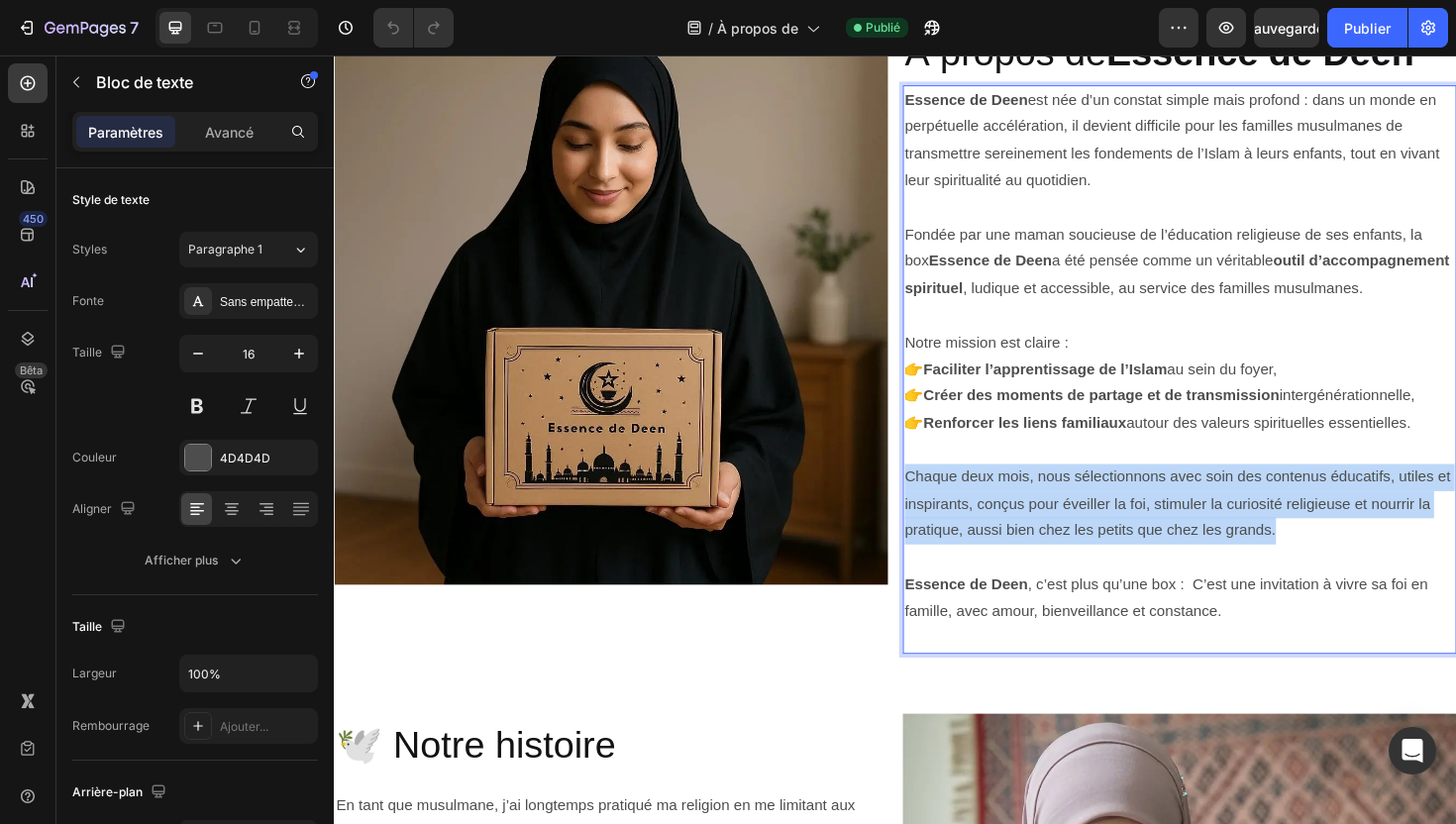 drag, startPoint x: 1337, startPoint y: 558, endPoint x: 938, endPoint y: 488, distance: 405.09382 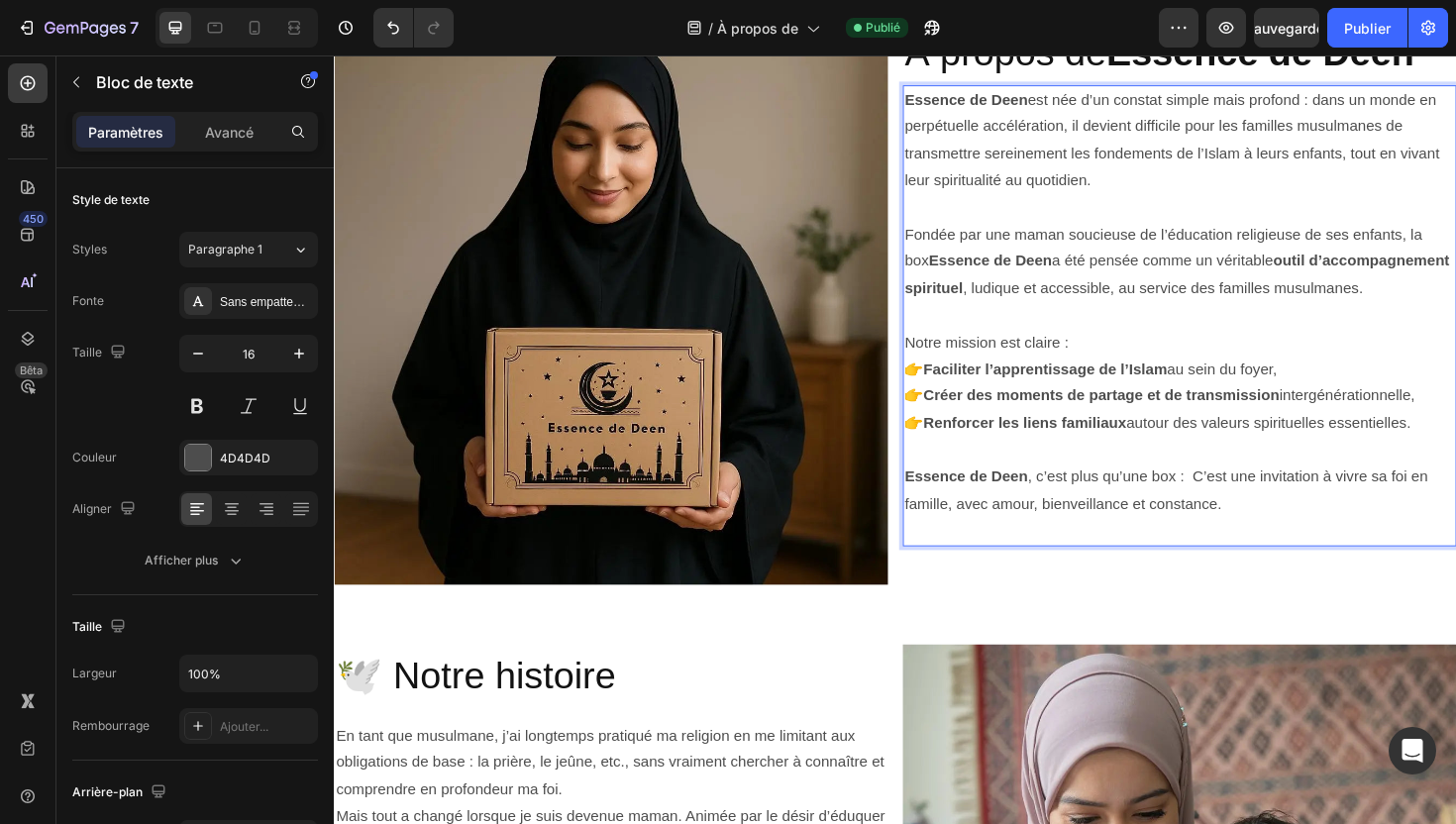 click on "Faciliter l’apprentissage de l’Islam" at bounding box center (1087, 387) 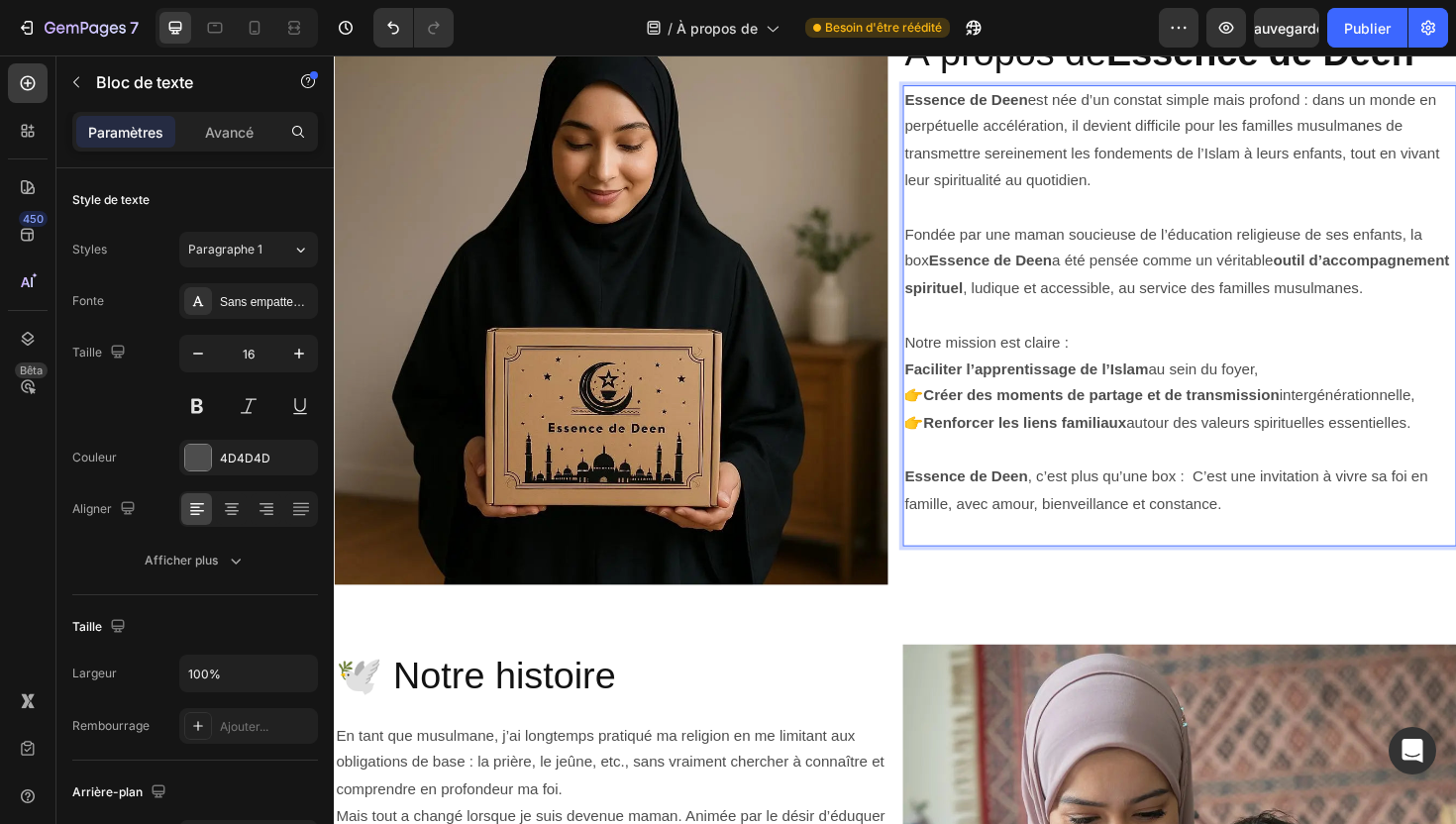 click on "Notre mission est claire : Faciliter l’apprentissage de l’Islam  au sein du foyer, 👉  Créer des moments de partage et de transmission  intergénérationnelle, 👉  Renforcer les liens familiaux  autour des valeurs spirituelles essentielles." at bounding box center (1229, 402) 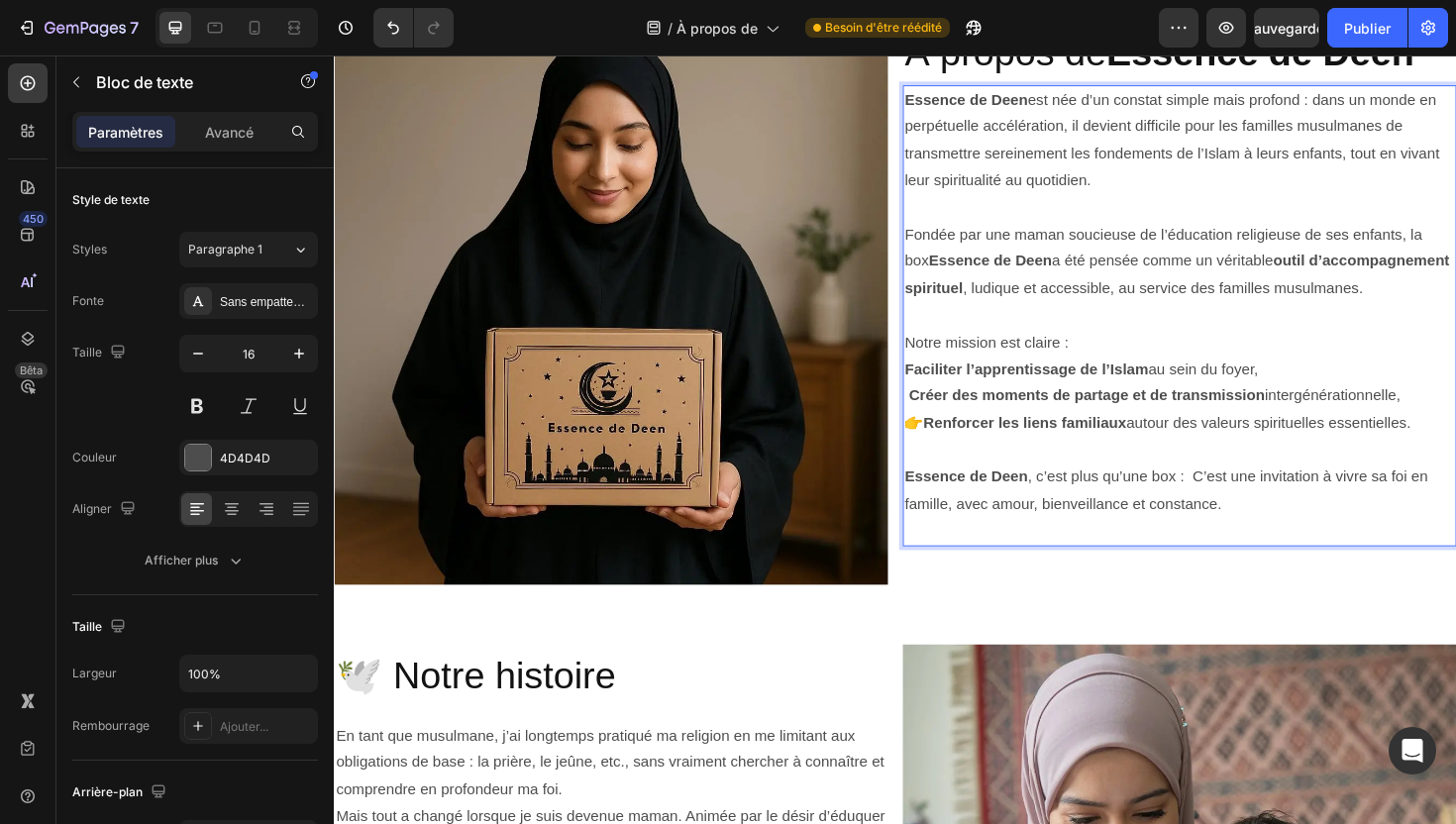 click on "Créer des moments de partage et de transmission" at bounding box center [1130, 415] 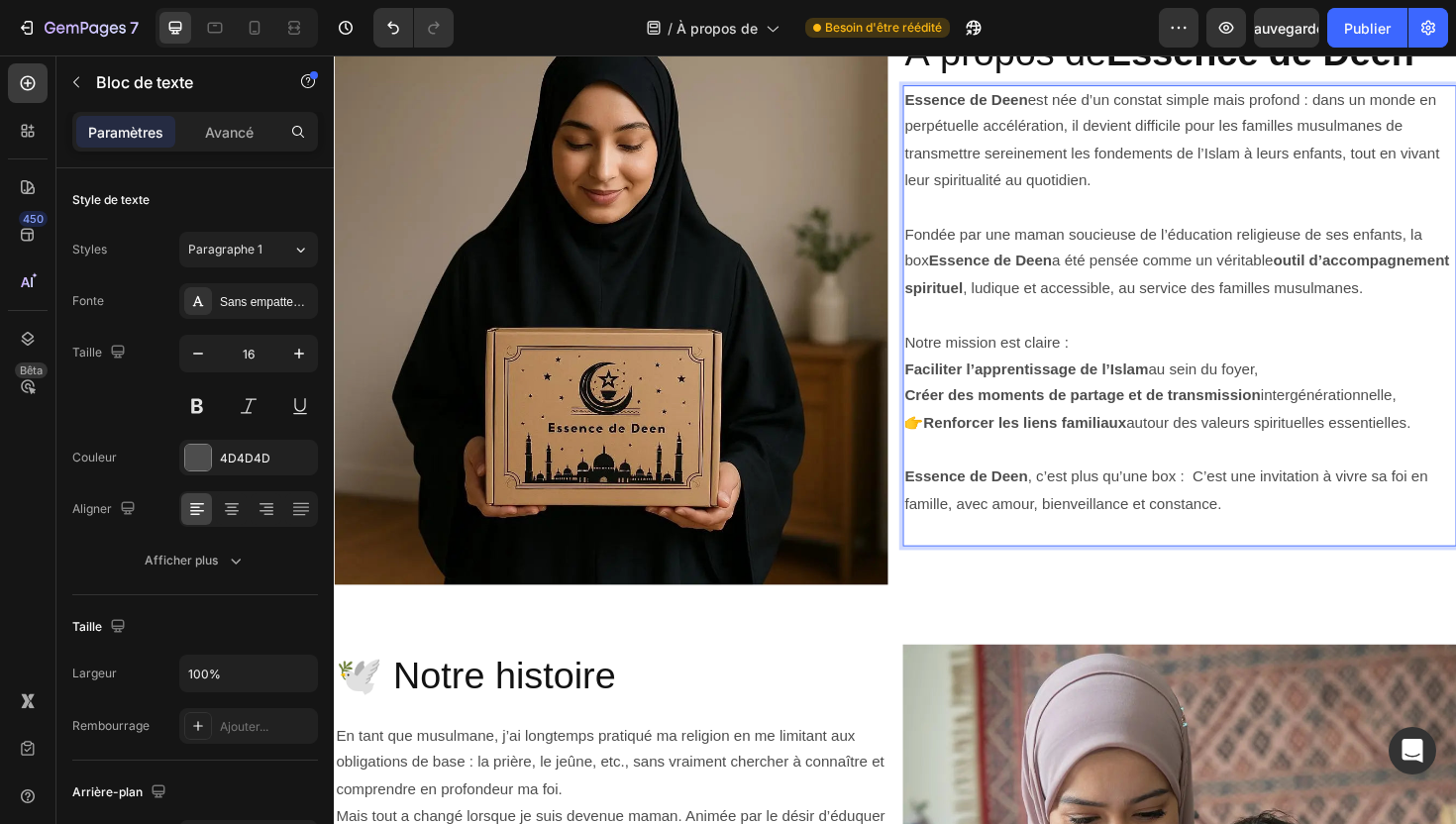 click on "Notre mission est claire : Faciliter l’apprentissage de l’Islam  au sein du foyer, Créer des moments de partage et de transmission  intergénérationnelle, 👉  Renforcer les liens familiaux  autour des valeurs spirituelles essentielles." at bounding box center (1229, 402) 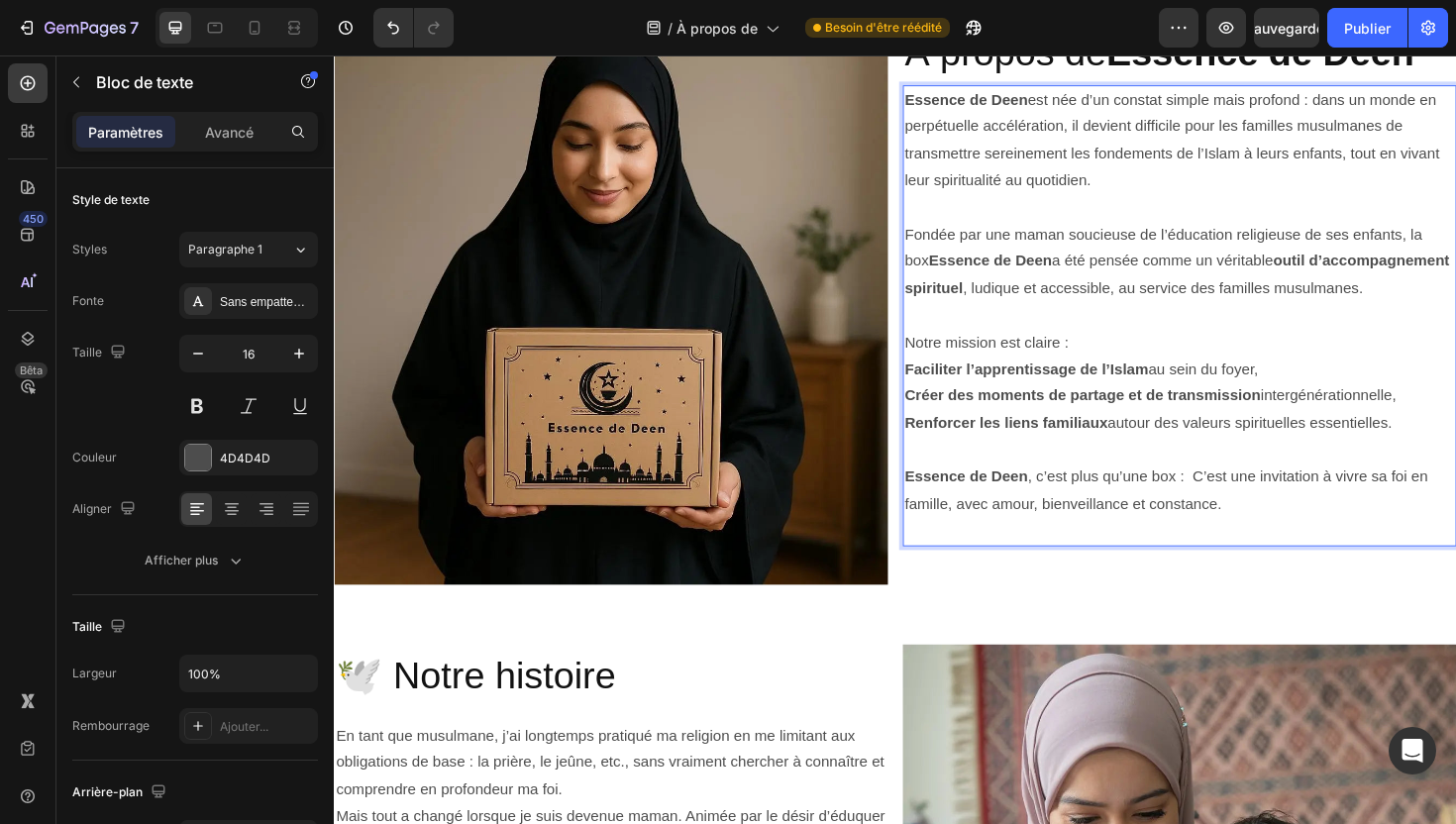 click on "Essence de Deen  est née d’un constat simple mais profond : dans un monde en perpétuelle accélération, il devient difficile pour les familles musulmanes de transmettre sereinement les fondements de l’Islam à leurs enfants, tout en vivant leur spiritualité au quotidien. Fondée par une maman soucieuse de l’éducation religieuse de ses enfants, la box  Essence de Deen  a été pensée comme un véritable  outil d’accompagnement spirituel , ludique et accessible, au service des familles musulmanes. Notre mission est claire : Faciliter l’apprentissage de l’Islam  au sein du foyer, Créer des moments de partage et de transmission  intergénérationnelle, Renforcer les liens familiaux  autour des valeurs spirituelles essentielles. Essence de Deen , c’est plus qu’une box :  C’est une invitation à vivre sa foi en famille, avec amour, bienveillance et constance." at bounding box center [1229, 332] 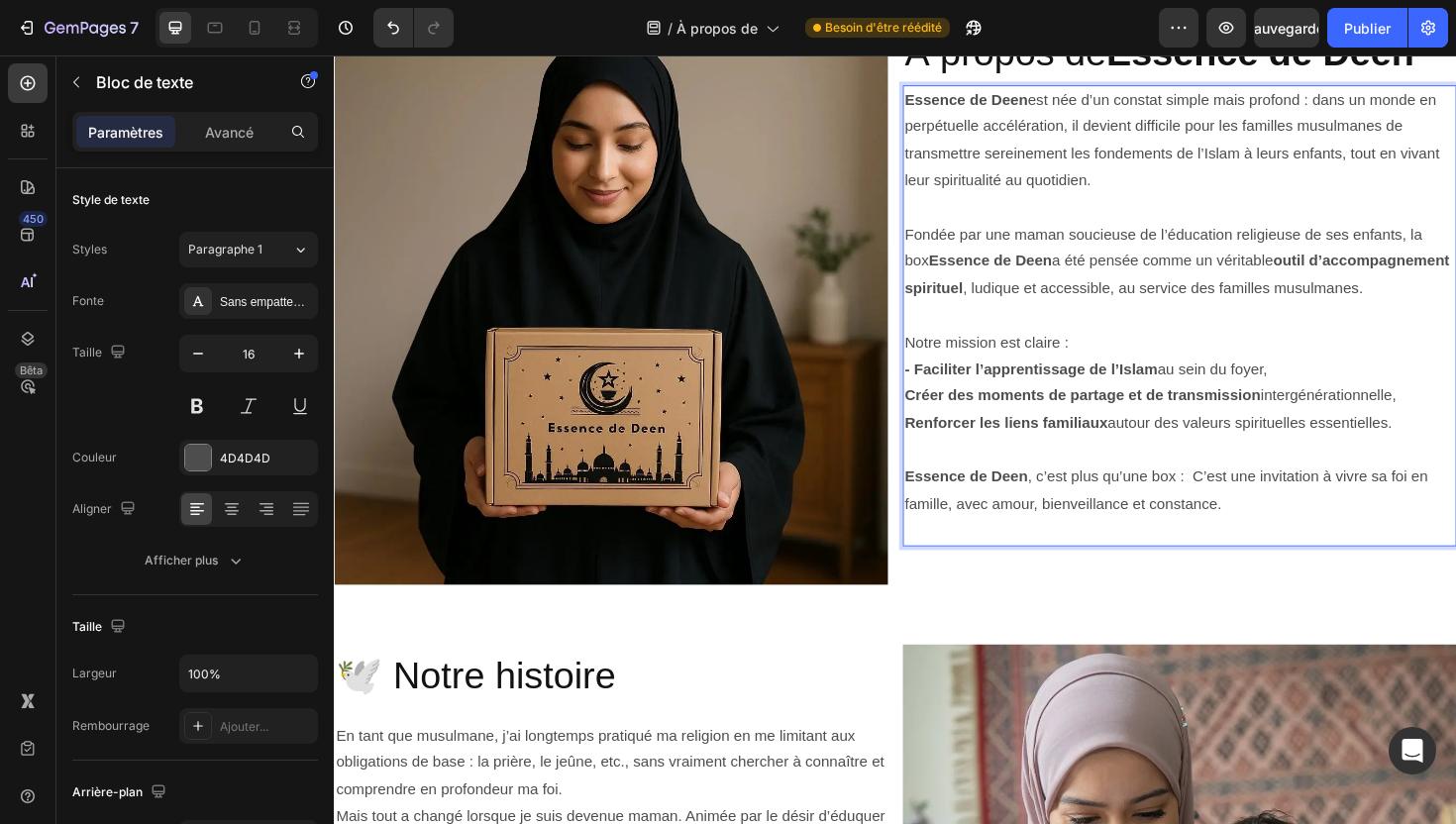click on "Créer des moments de partage et de transmission" at bounding box center [1126, 415] 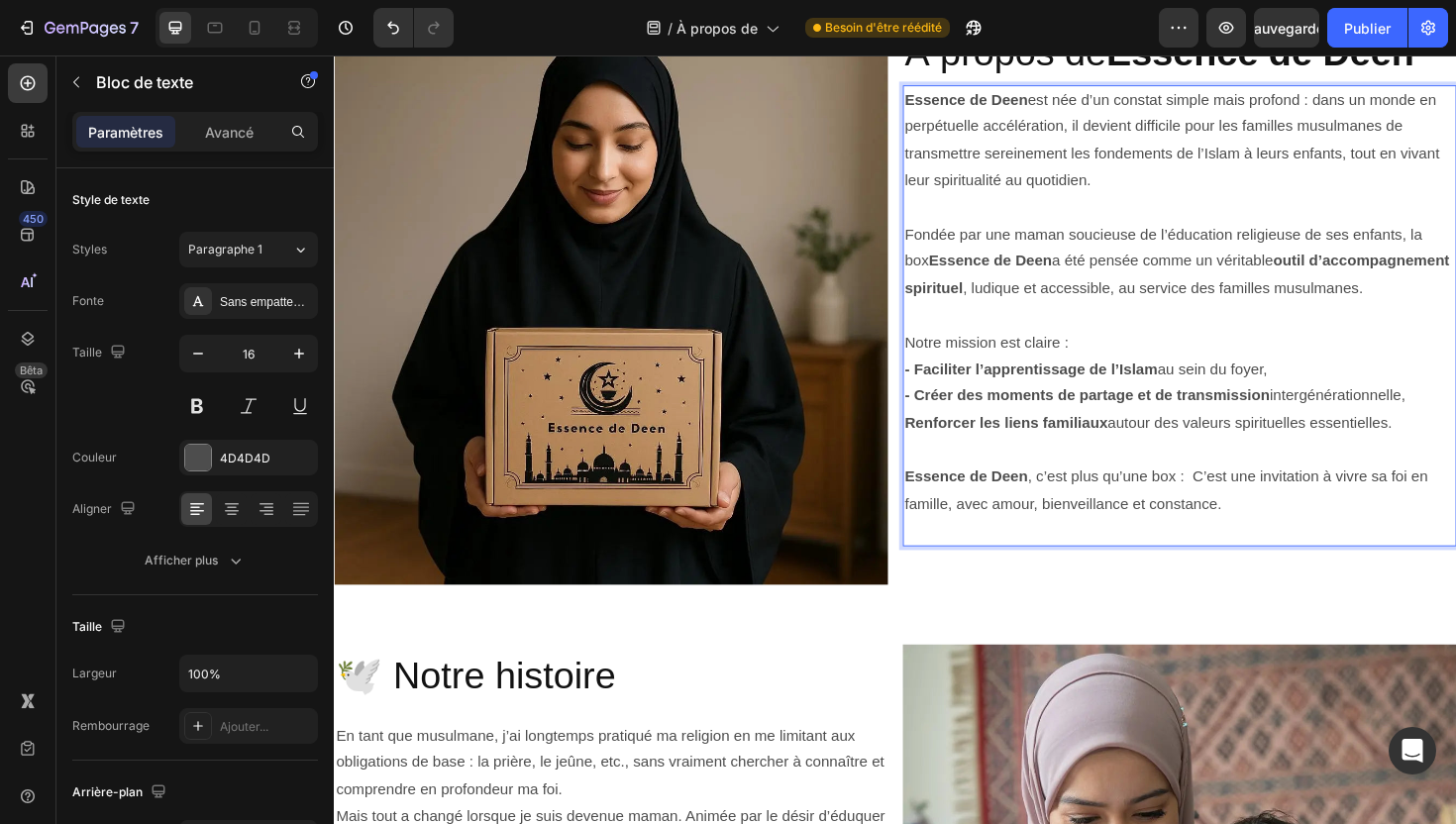 click on "Renforcer les liens familiaux" at bounding box center [1045, 444] 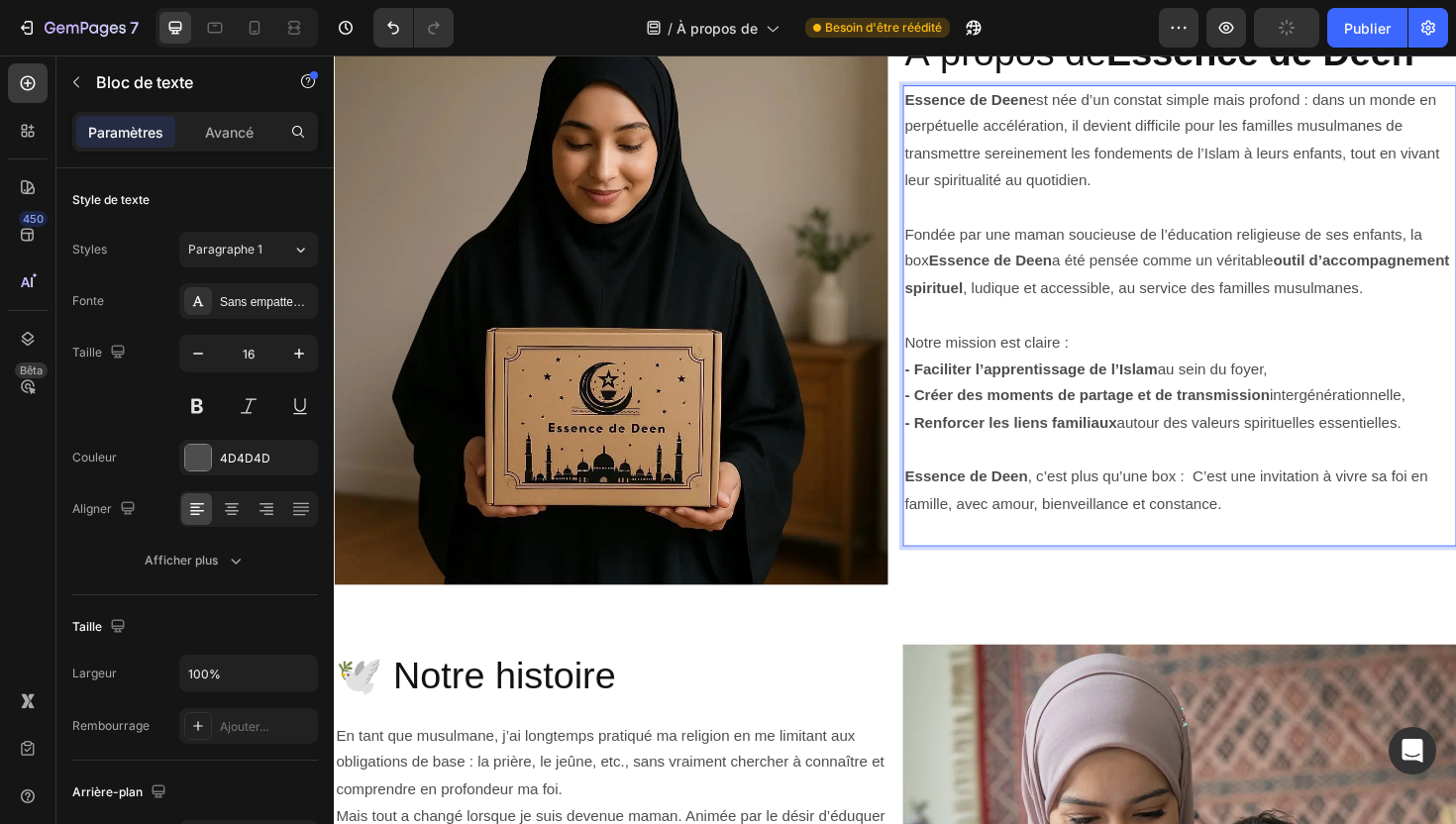 click at bounding box center (1229, 473) 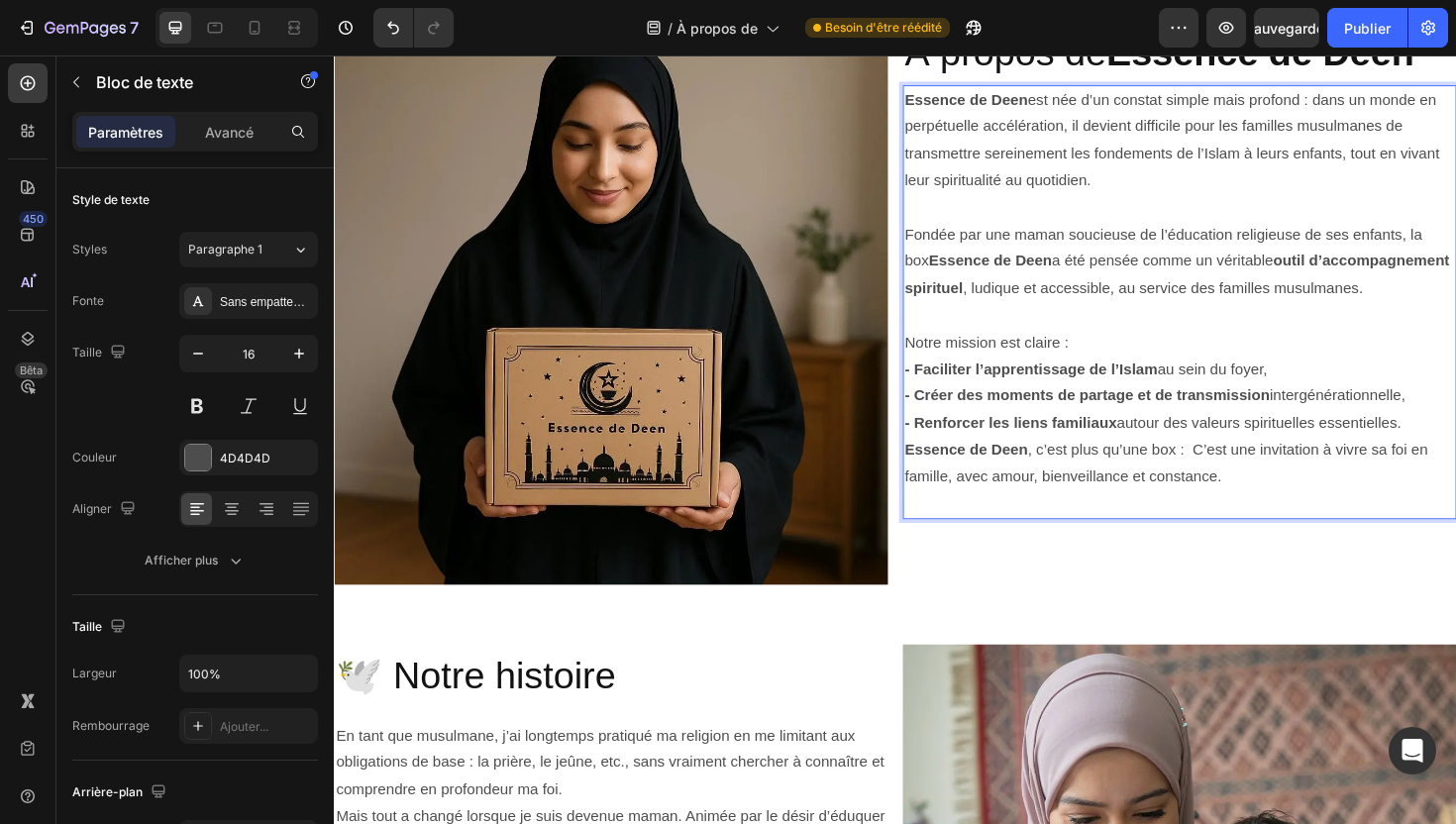 click on "Notre mission est claire :     - Faciliter l’apprentissage de l’Islam  au sein du foyer,     - Créer des moments de partage et de transmission  intergénérationnelle,     - Renforcer les liens familiaux  autour des valeurs spirituelles essentielles." at bounding box center (1229, 402) 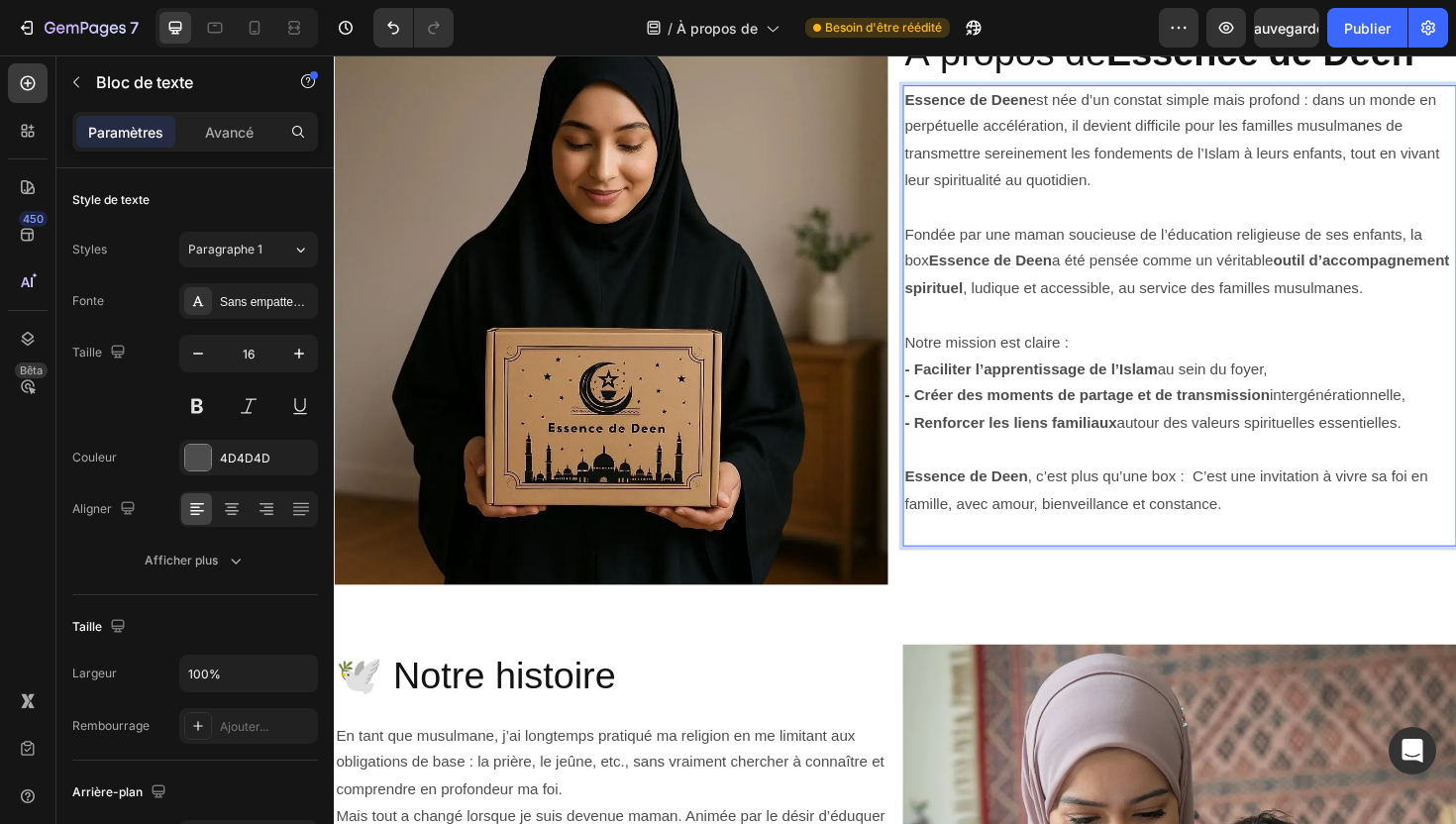 click at bounding box center (1229, 473) 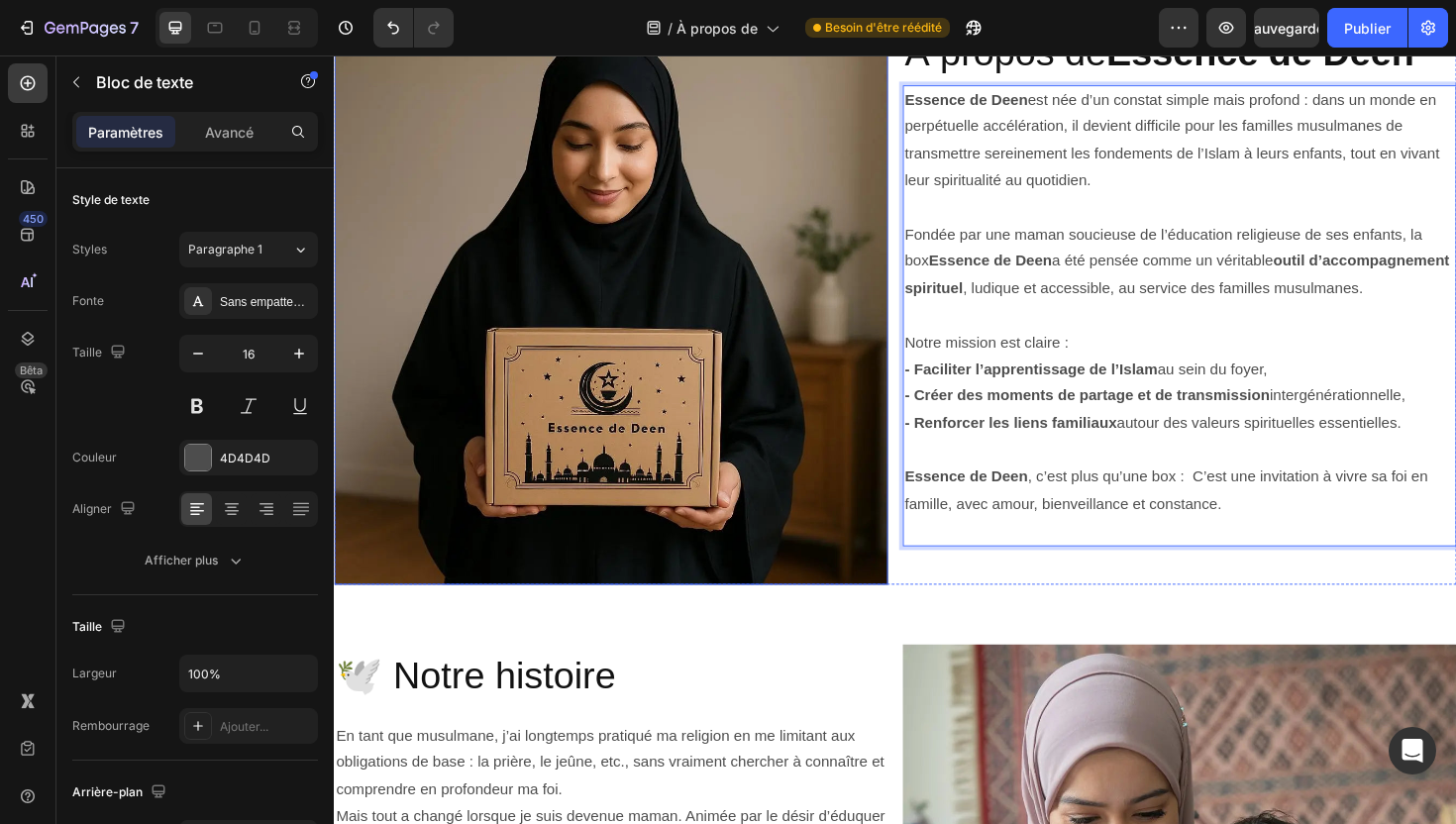 drag, startPoint x: 992, startPoint y: 466, endPoint x: 917, endPoint y: 466, distance: 75 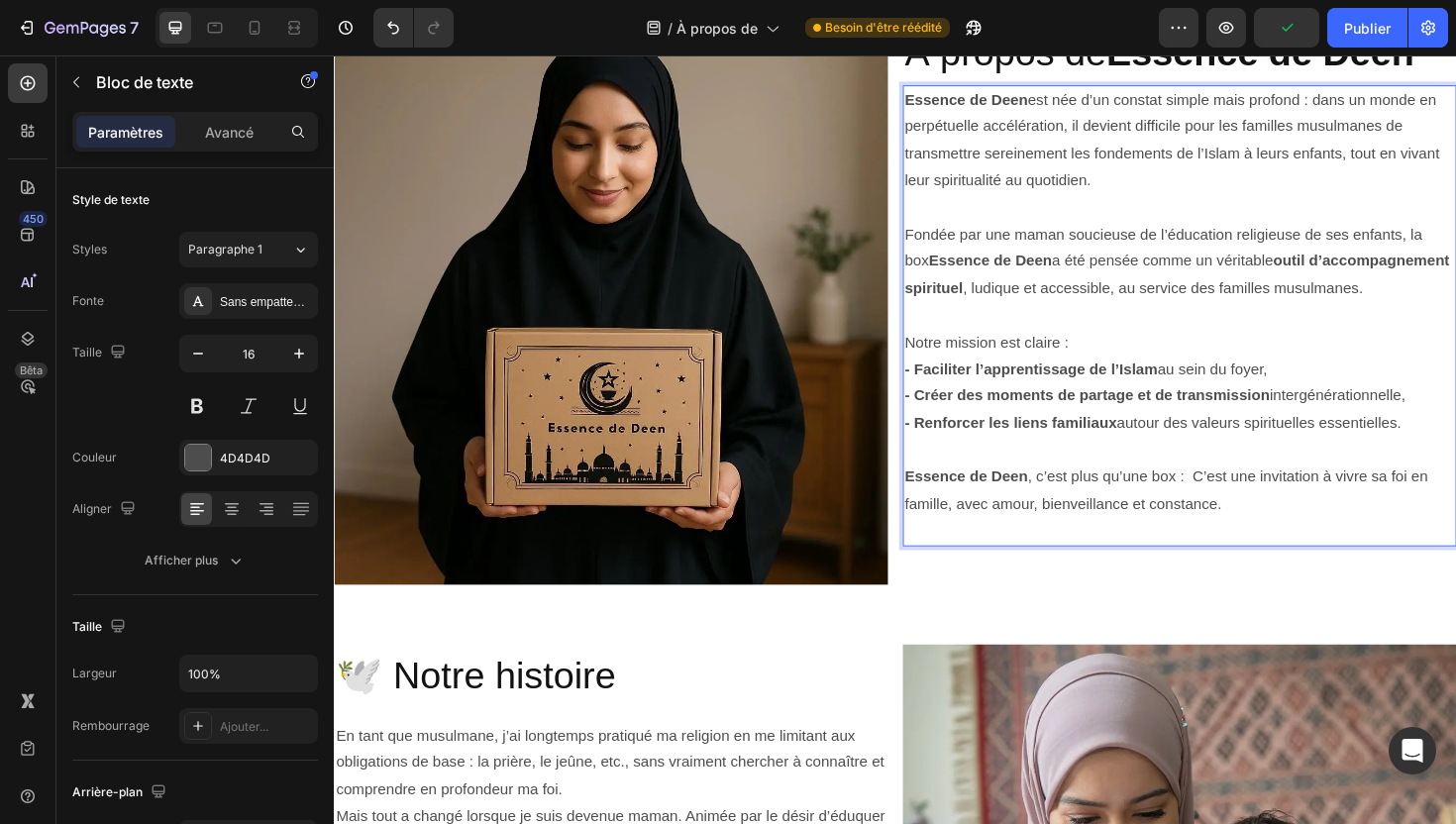 click at bounding box center (1229, 559) 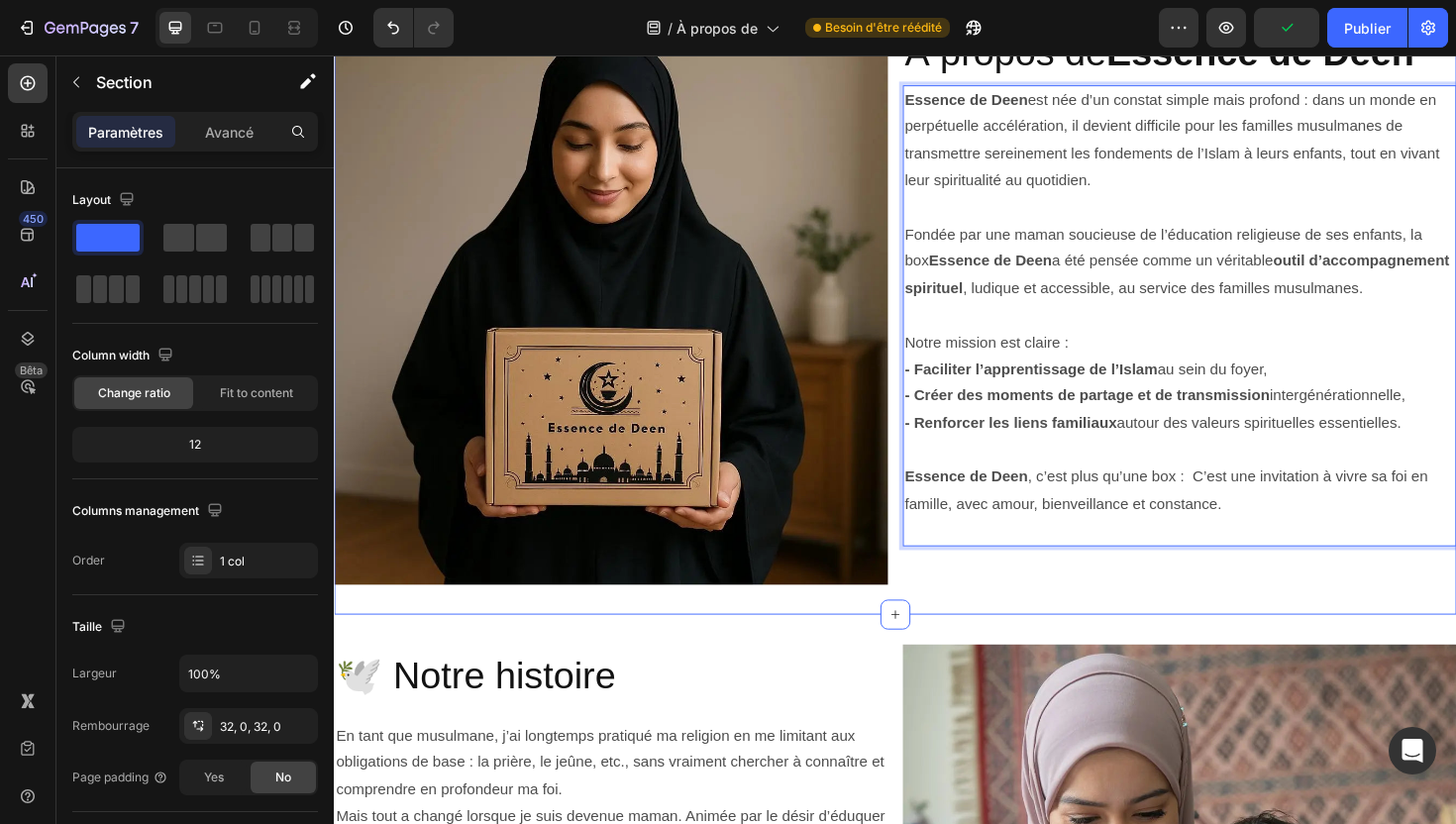 click on "🕊️ Notre histoire Heading En tant que musulmane, j’ai longtemps pratiqué ma religion en me limitant aux obligations de base : la prière, le jeûne, etc., sans vraiment chercher à connaître et comprendre en profondeur ma foi. Mais tout a changé lorsque je suis devenue maman. Animée par le désir d’éduquer mes enfants selon les préceptes de l’Islam, j’ai commencé à m’intéresser davantage à ma religion. J’ai ressenti le besoin d’apprendre, de comprendre, et surtout de transmettre les fondements de notre belle religion à mes enfants, de manière simple, vivante et sincère. C’est à ce moment-là que j’ai entamé ma propre quête de savoir. Je cherchais des moyens concrets pour approfondir mes connaissances et les partager avec mes enfants de la plus belle des façons. De cette quête est née Essence de Deen Text Block Image Row Section 2" at bounding box center (928, 980) 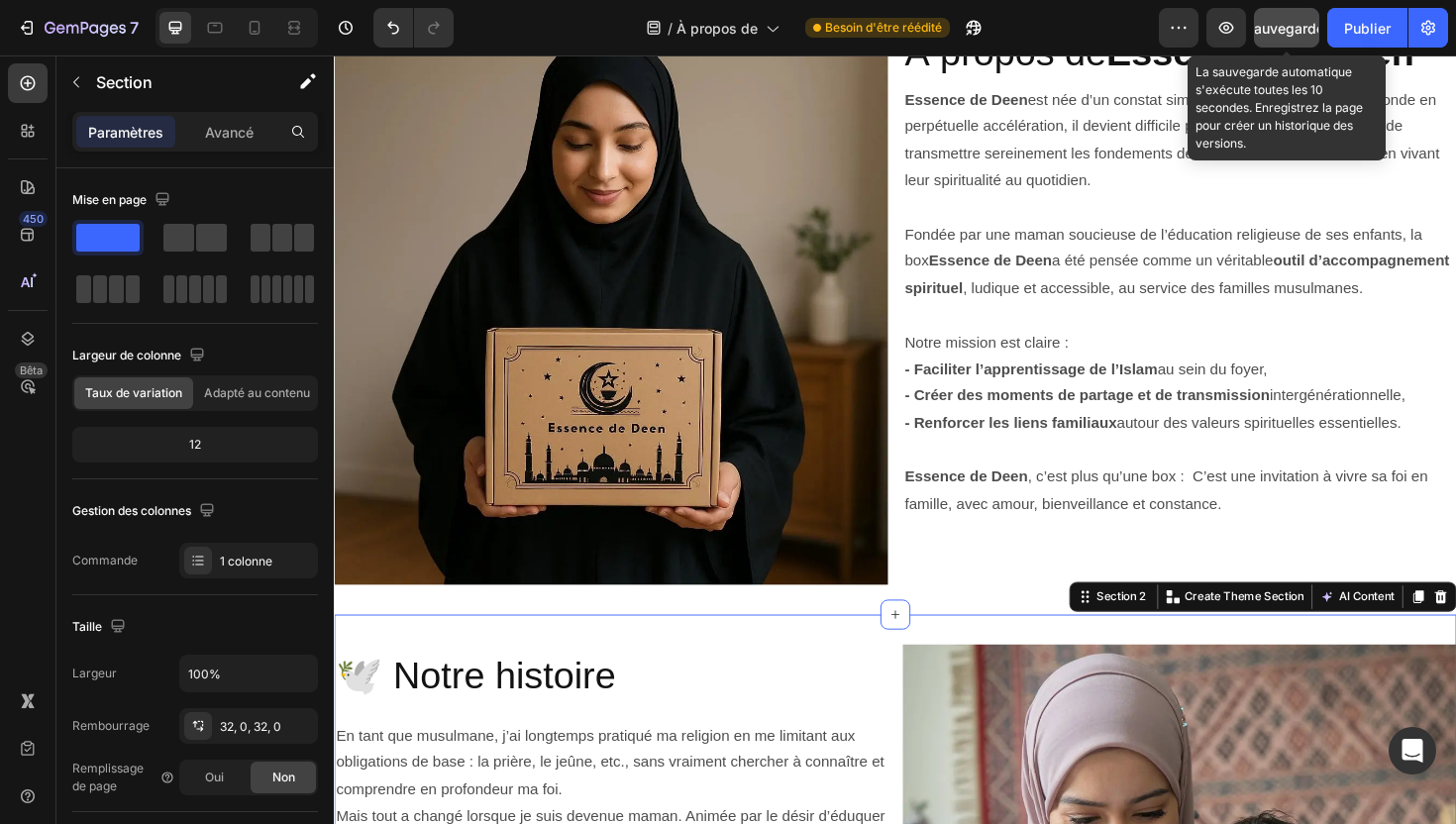click on "Sauvegarder" at bounding box center (1287, 28) 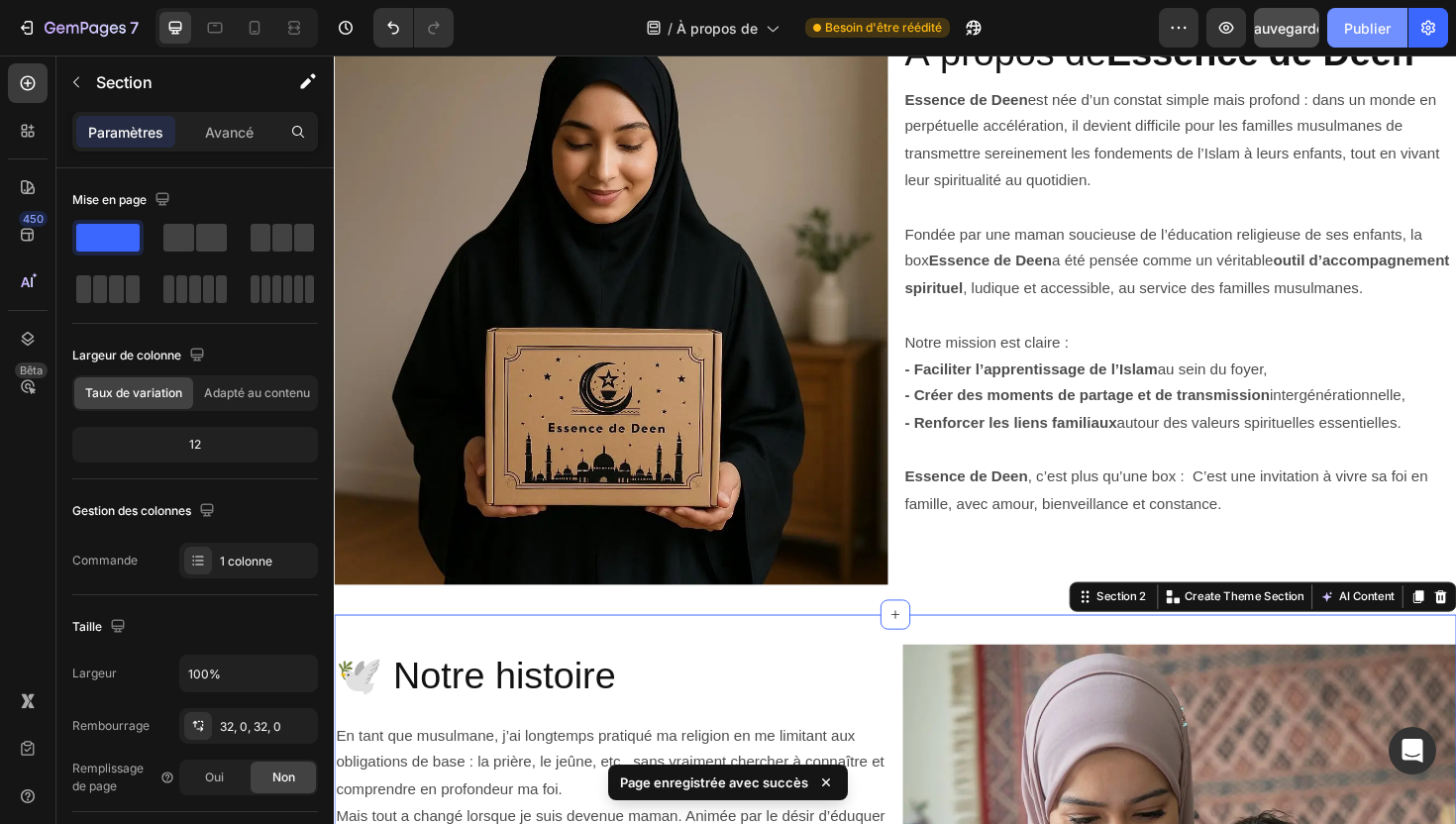 click on "Publier" at bounding box center (1367, 28) 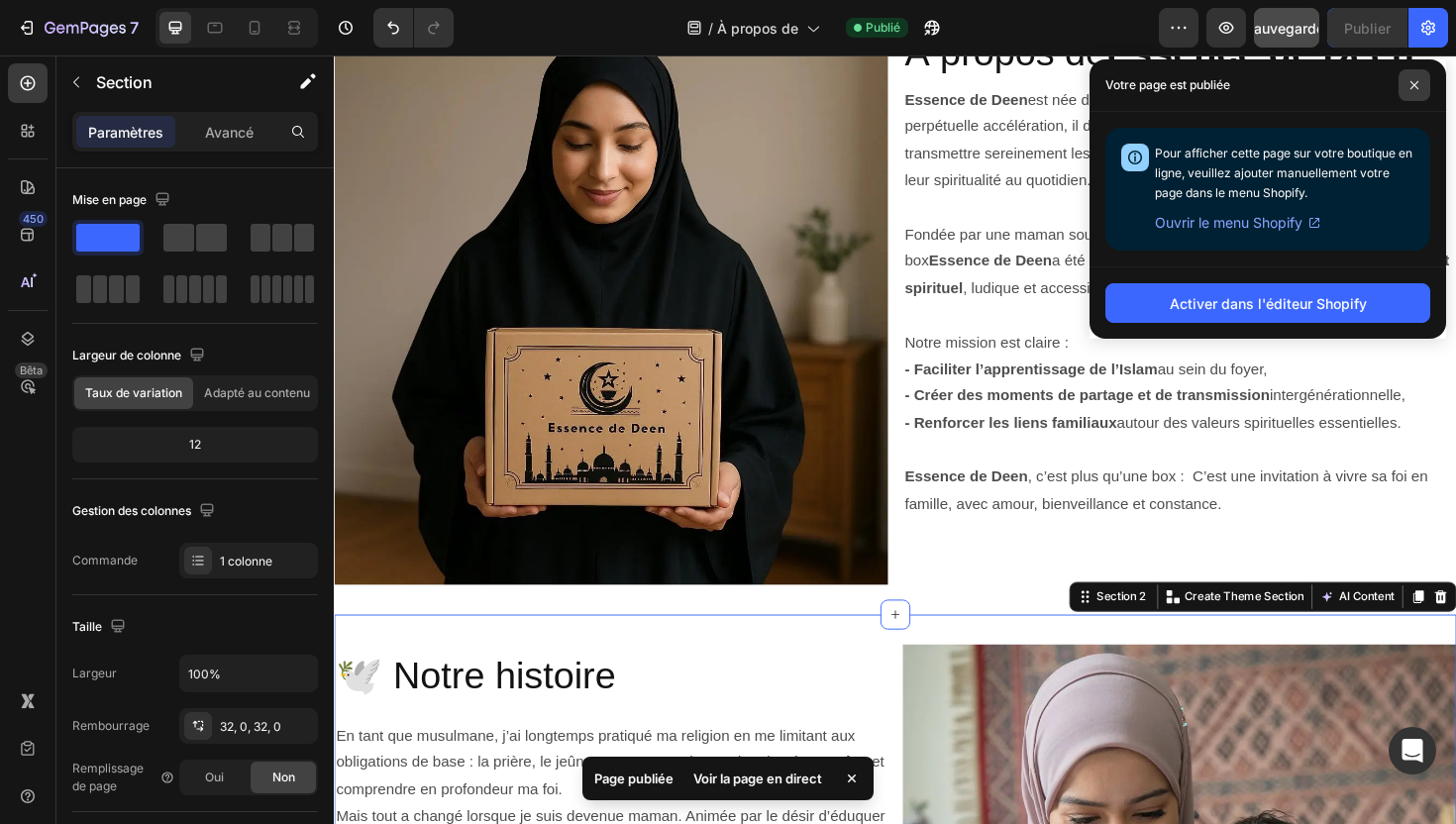 click 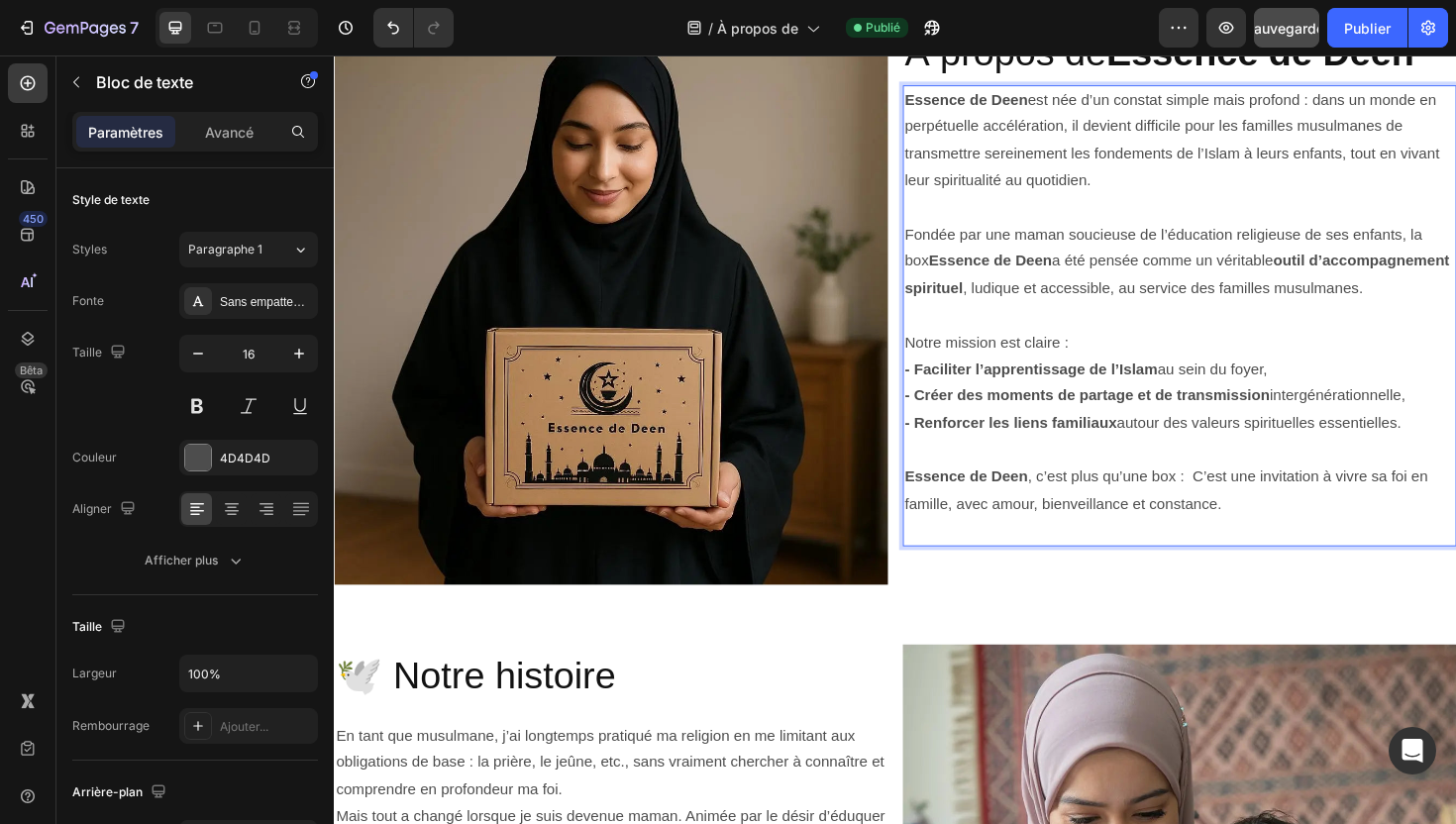 click on "- Créer des moments de partage et de transmission" at bounding box center [1131, 415] 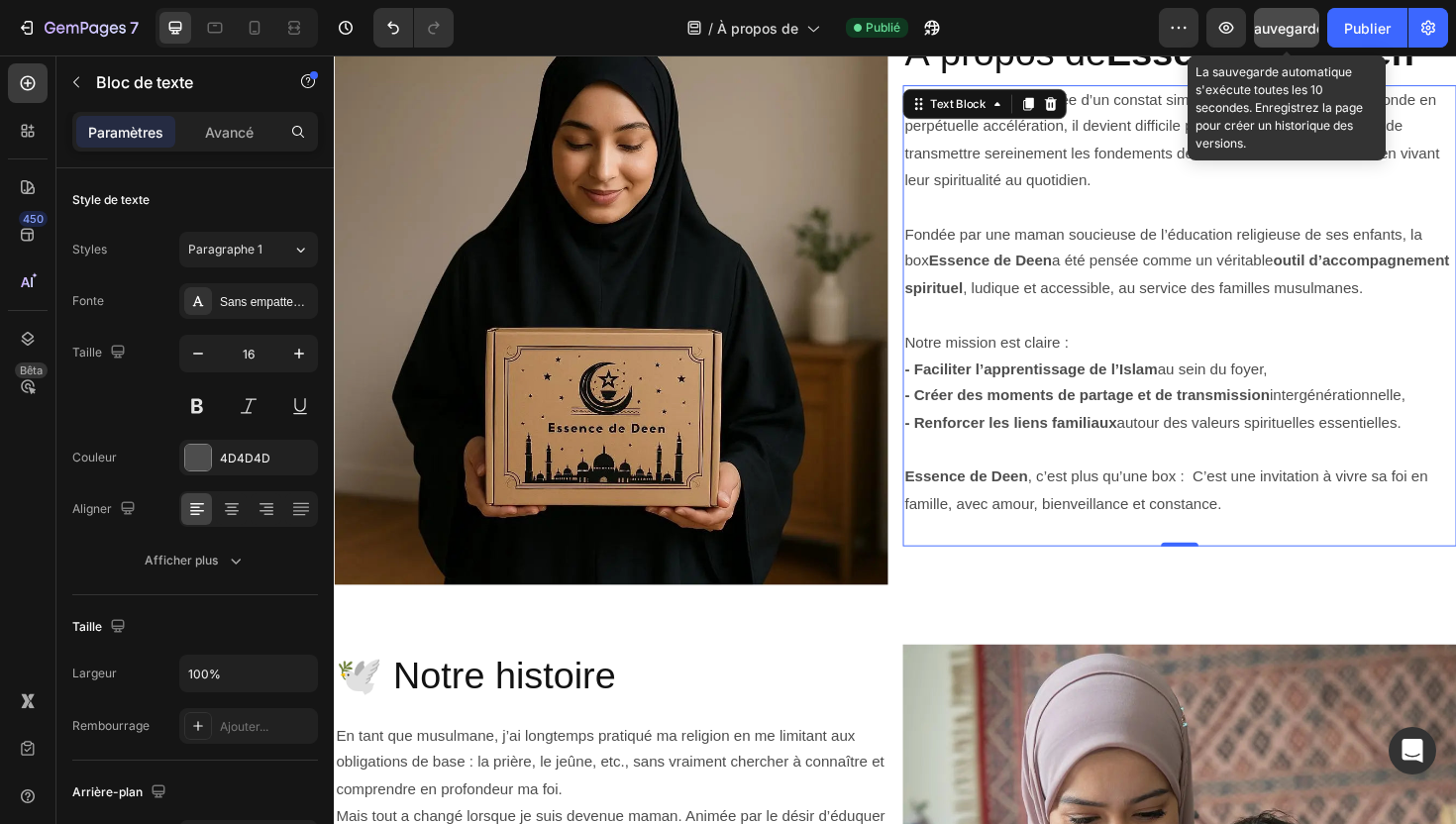 click on "Sauvegarder" at bounding box center (1287, 28) 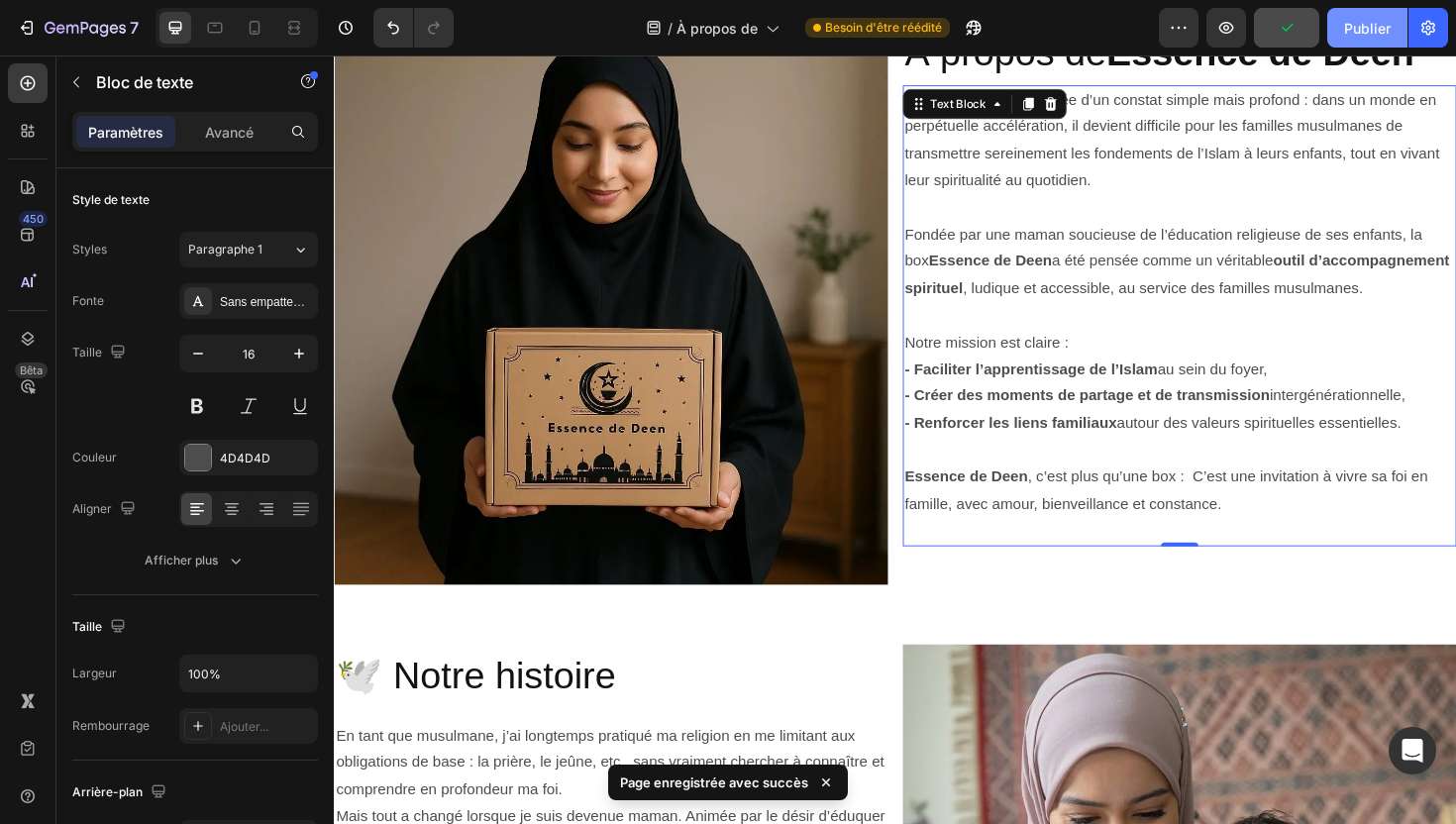 click on "Publier" at bounding box center (1367, 28) 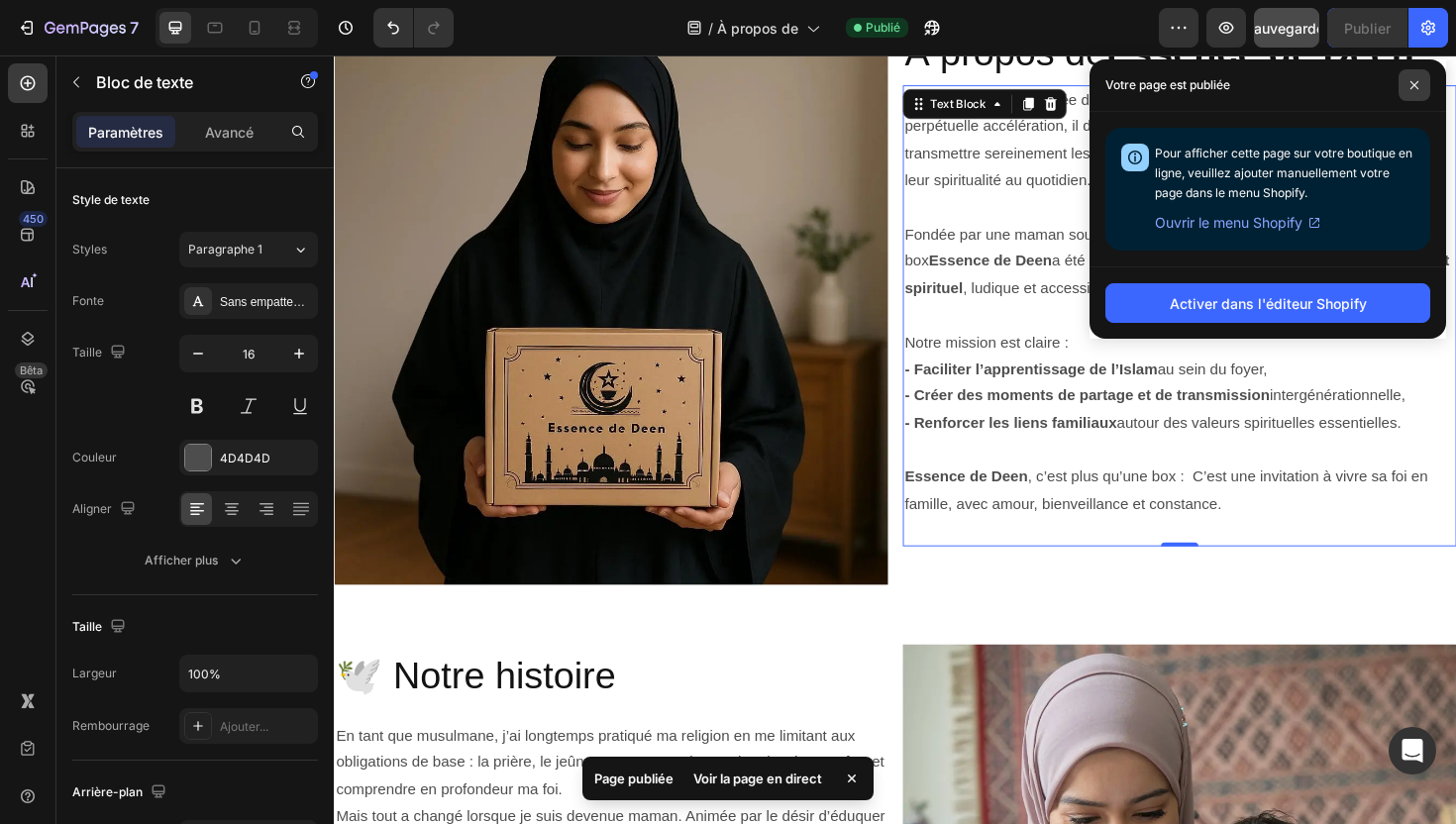 click 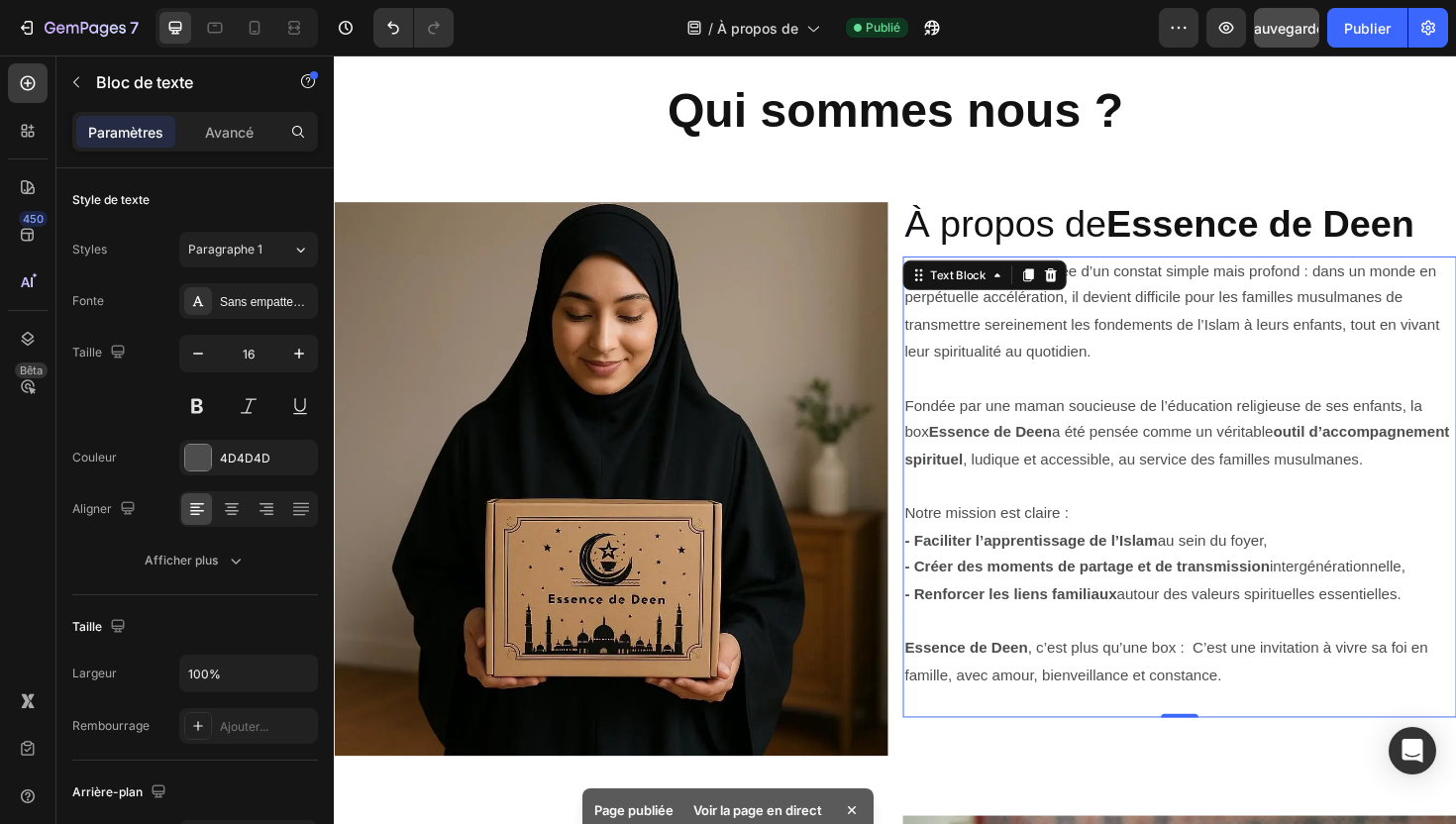 scroll, scrollTop: 0, scrollLeft: 0, axis: both 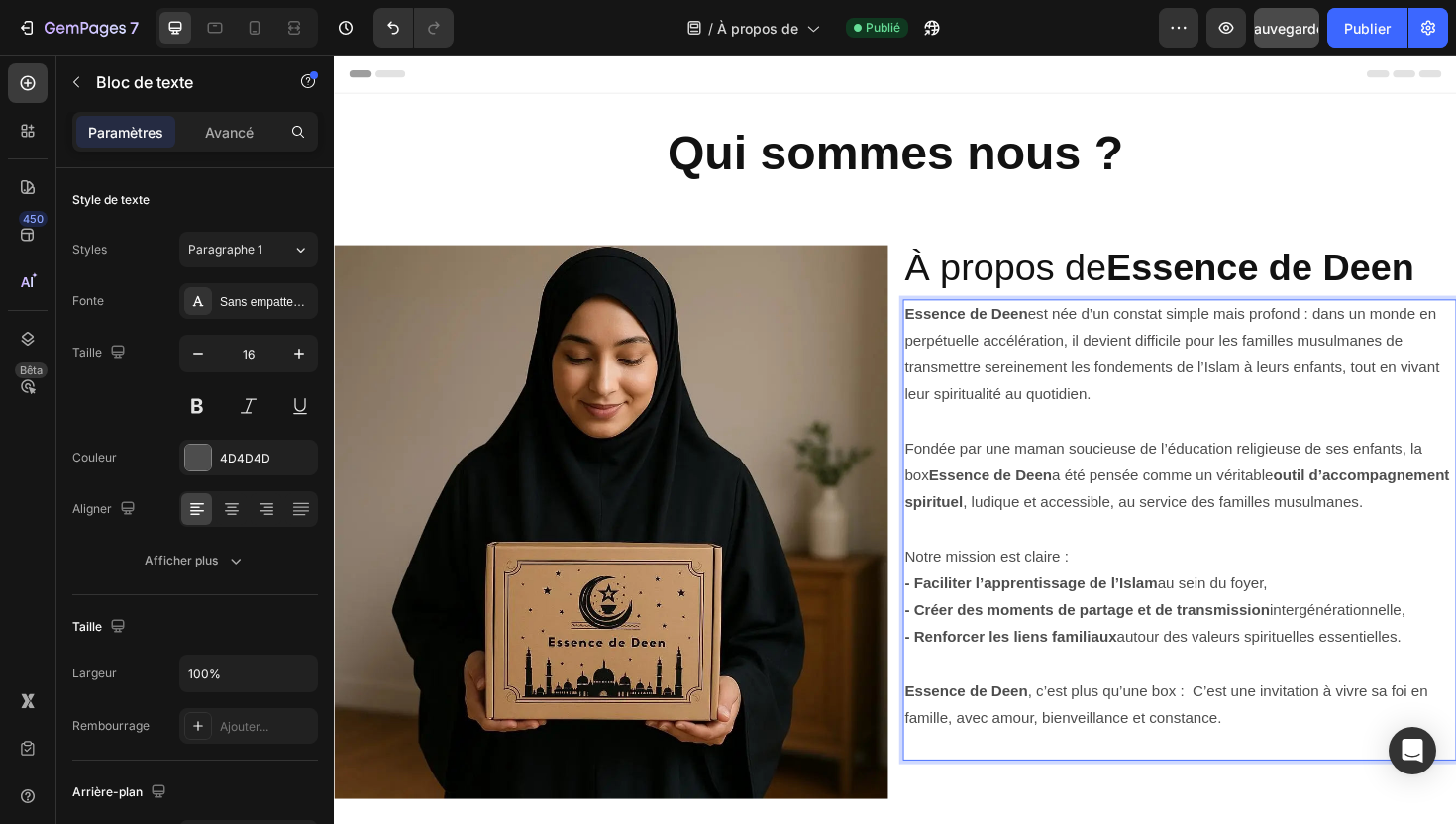 click on "- Faciliter l’apprentissage de l’Islam" at bounding box center [1072, 614] 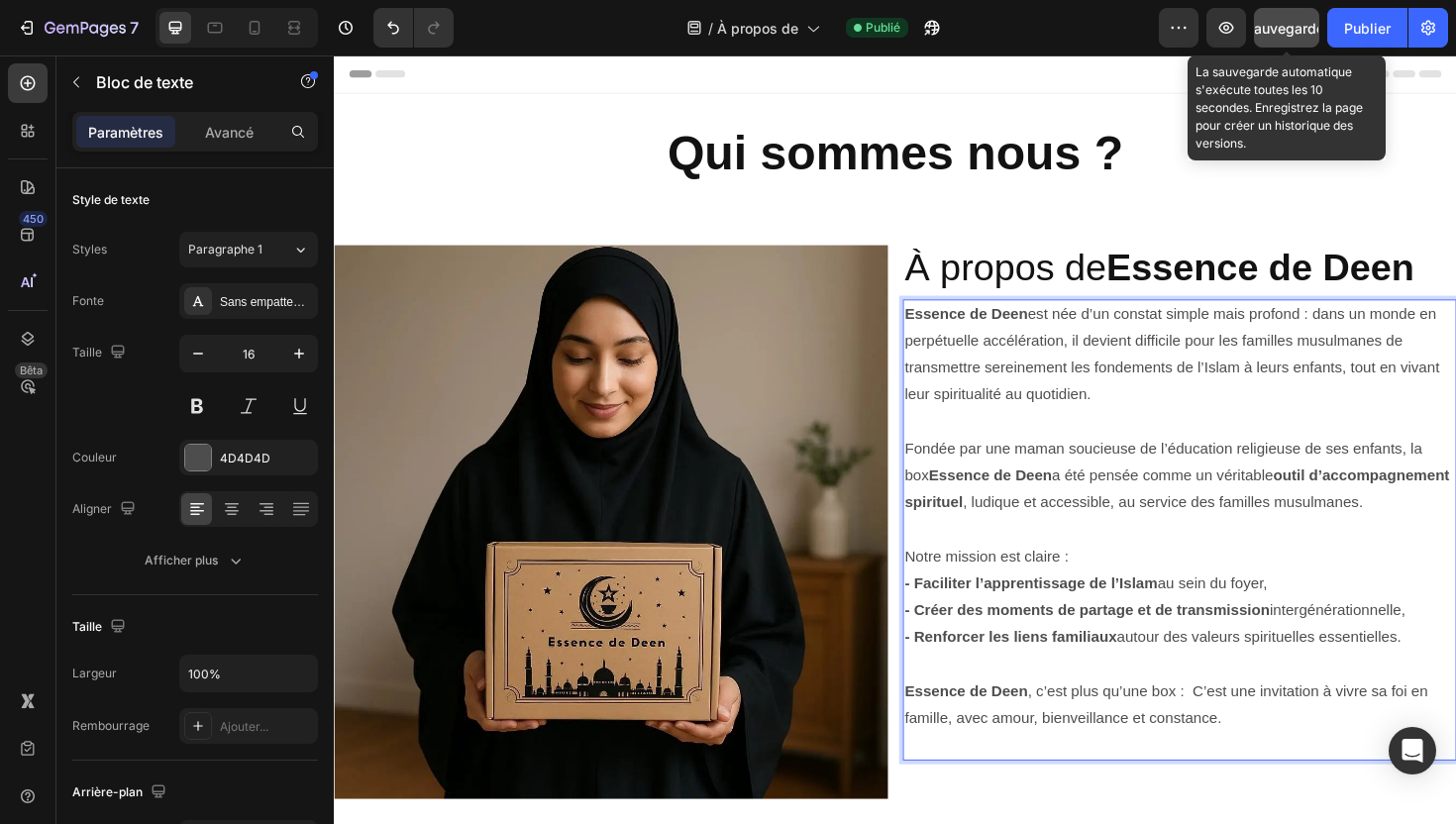 click on "Sauvegarder" at bounding box center [1287, 28] 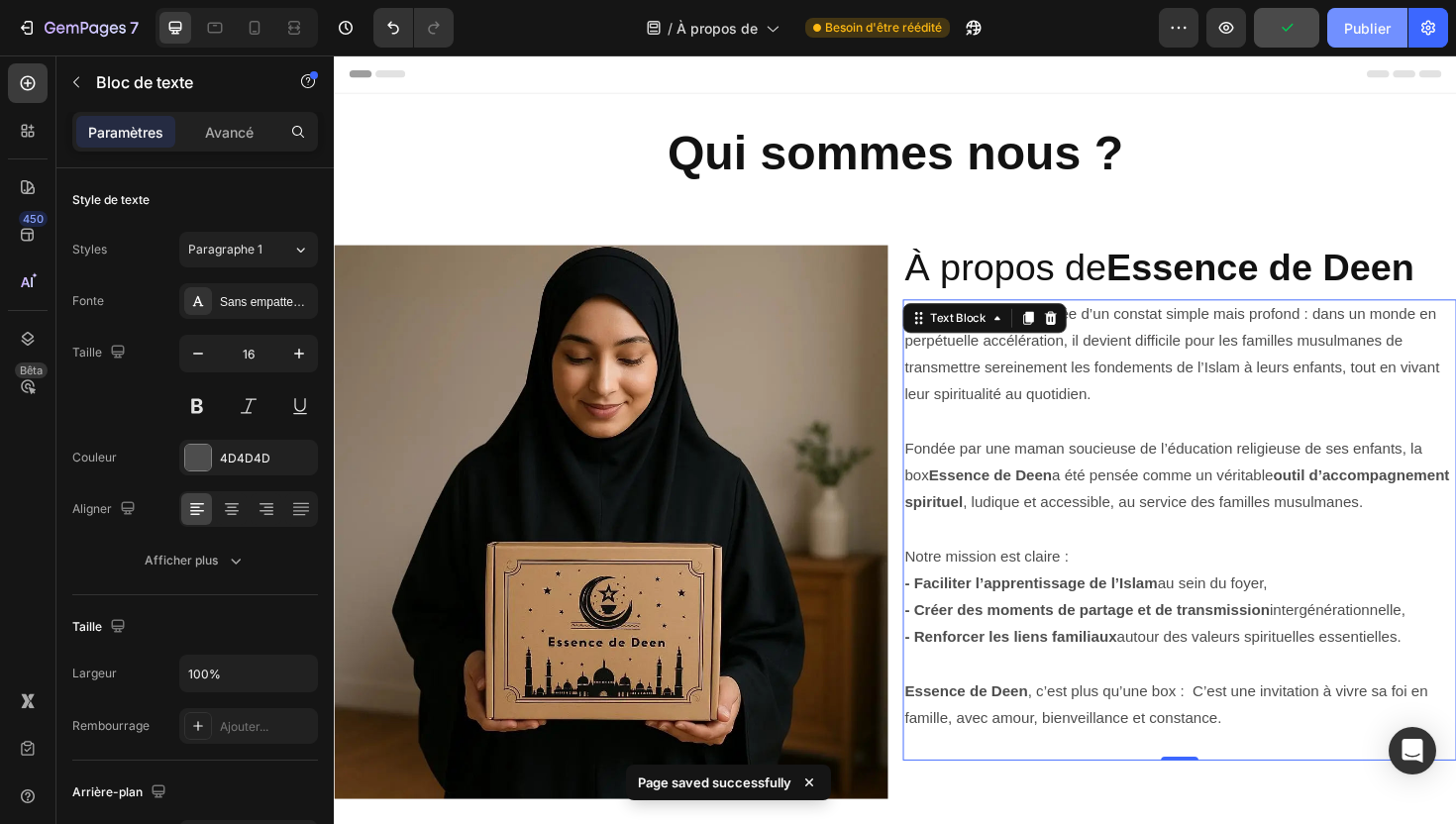 click on "Publier" at bounding box center (1367, 28) 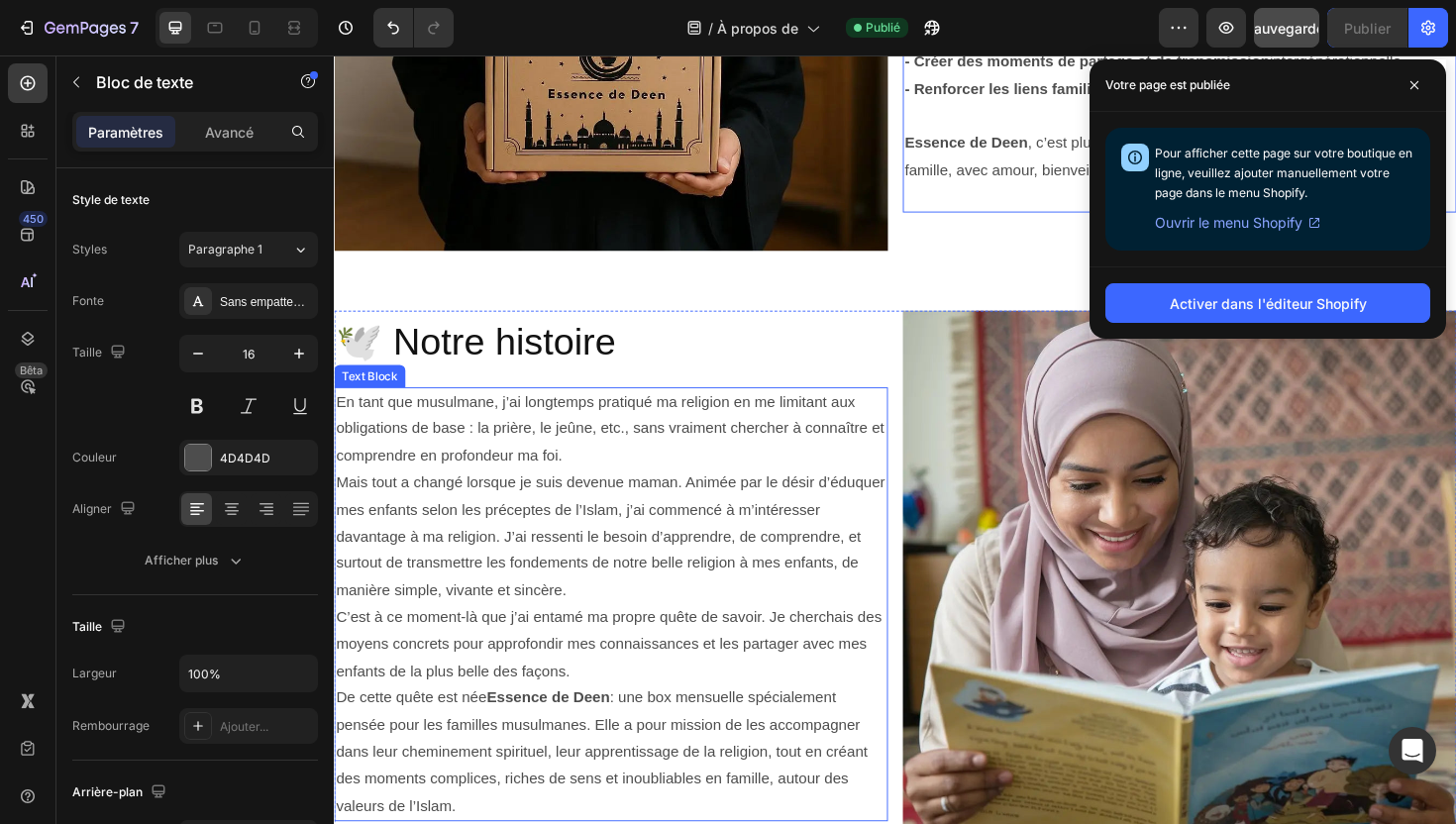 scroll, scrollTop: 525, scrollLeft: 0, axis: vertical 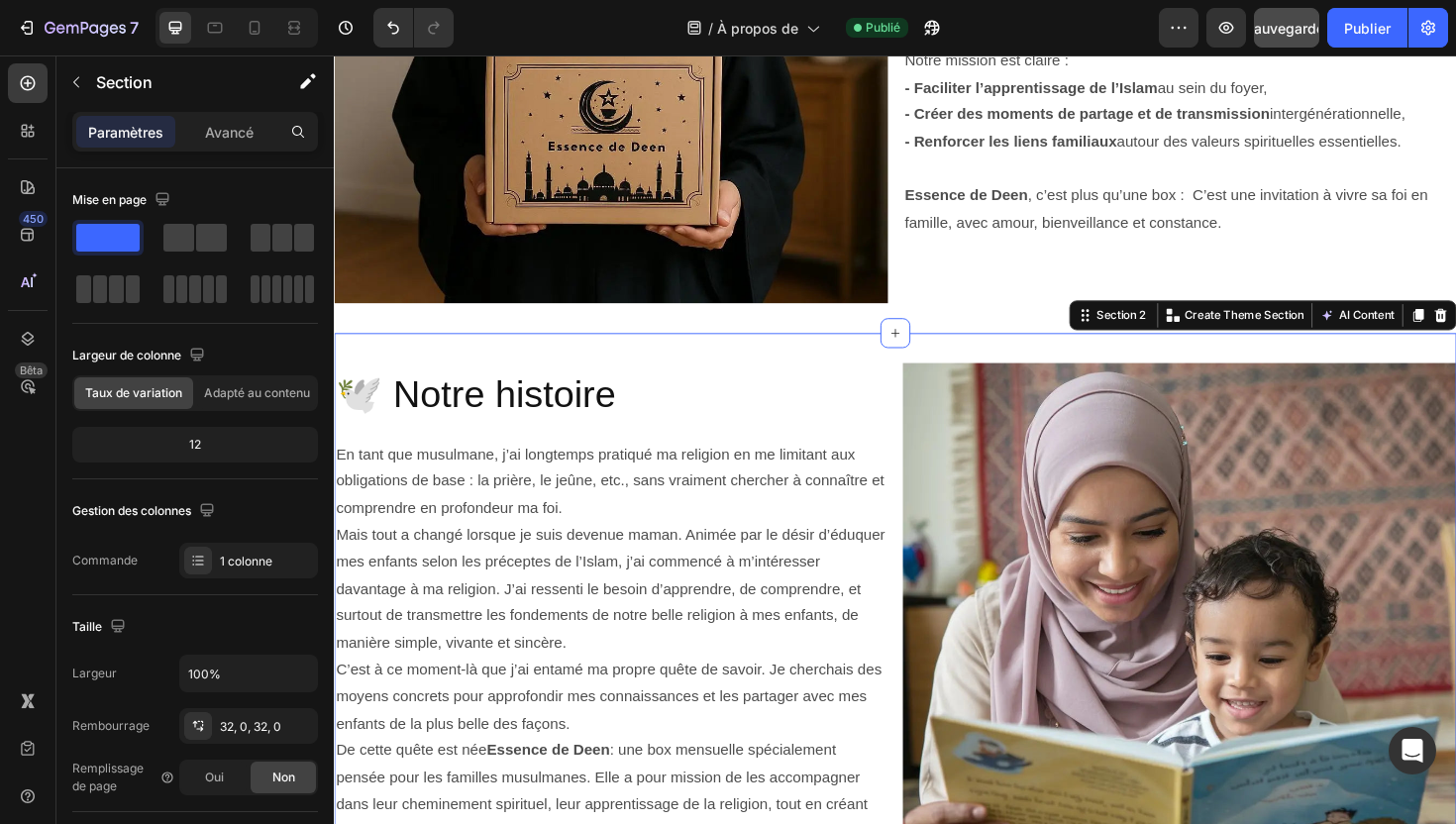click on "🕊️ Notre histoire Heading En tant que musulmane, j’ai longtemps pratiqué ma religion en me limitant aux obligations de base : la prière, le jeûne, etc., sans vraiment chercher à connaître et comprendre en profondeur ma foi. Mais tout a changé lorsque je suis devenue maman. Animée par le désir d’éduquer mes enfants selon les préceptes de l’Islam, j’ai commencé à m’intéresser davantage à ma religion. J’ai ressenti le besoin d’apprendre, de comprendre, et surtout de transmettre les fondements de notre belle religion à mes enfants, de manière simple, vivante et sincère. C’est à ce moment-là que j’ai entamé ma propre quête de savoir. Je cherchais des moyens concrets pour approfondir mes connaissances et les partager avec mes enfants de la plus belle des façons. De cette quête est née Essence de Deen Text Block Image Row Section 2 Create Theme Section AI Content Write with GemAI What would you like to describe here? Tone and Voice Persuasive Product Show more" at bounding box center [928, 682] 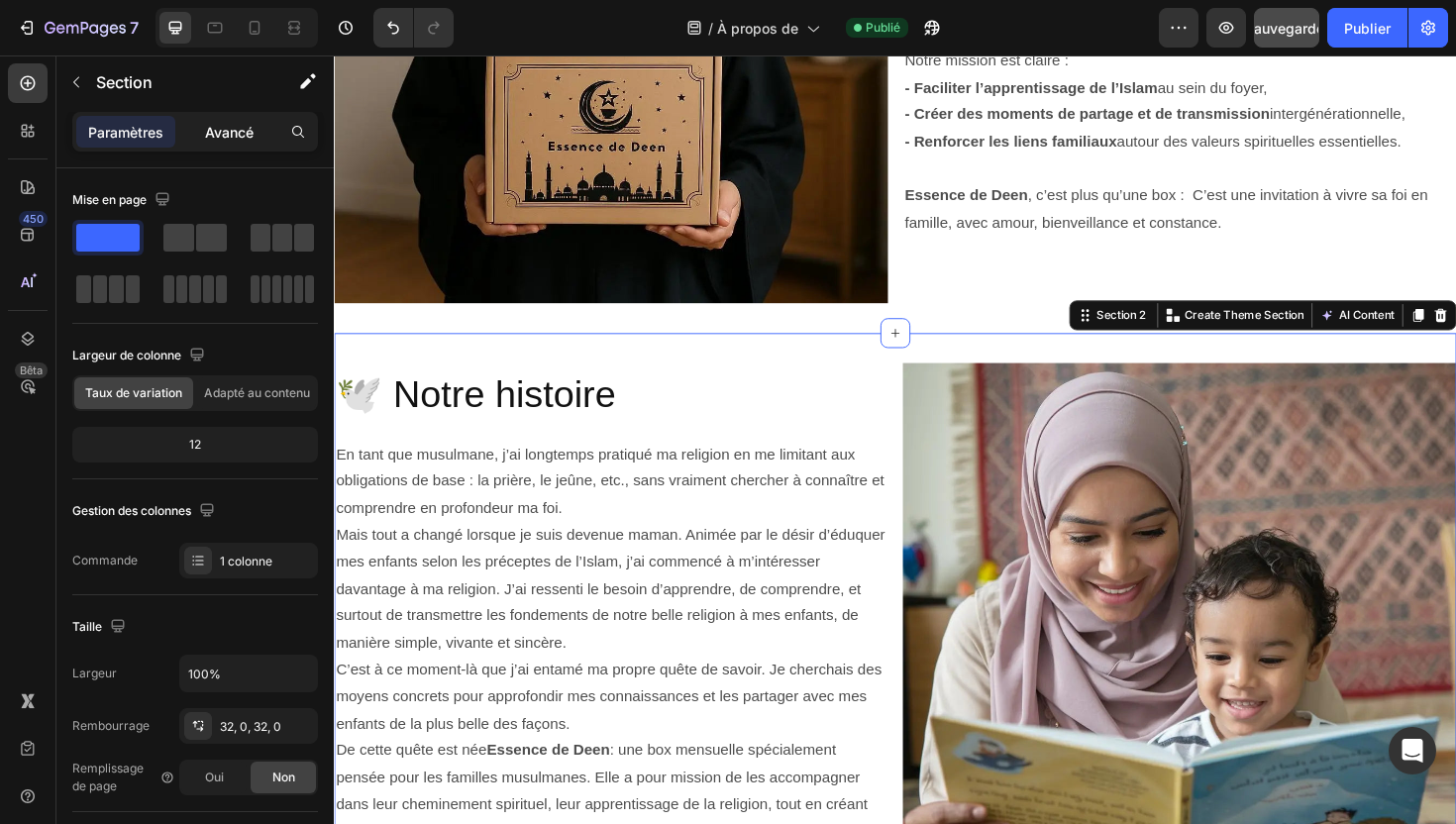click on "Avancé" 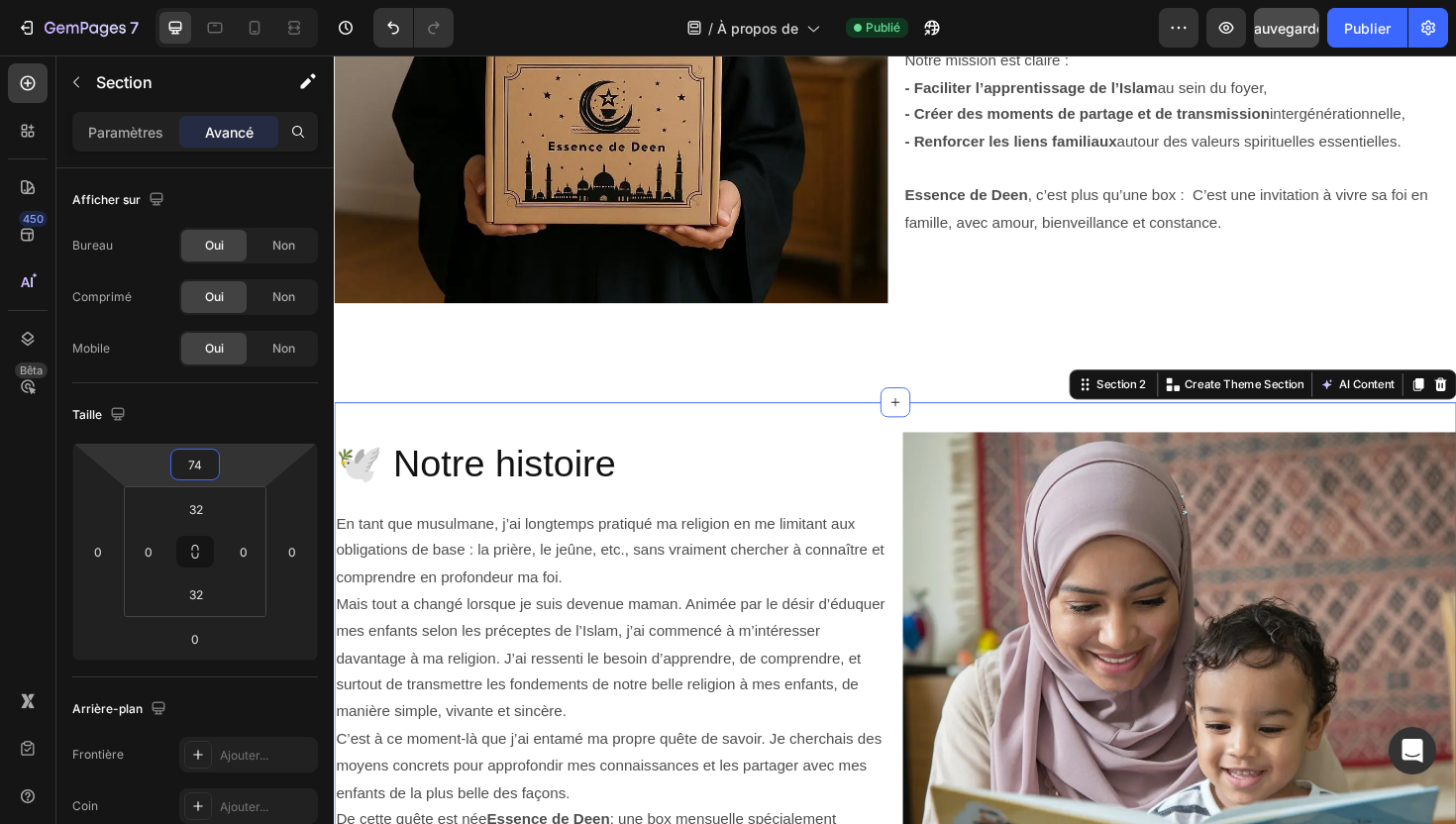 type on "72" 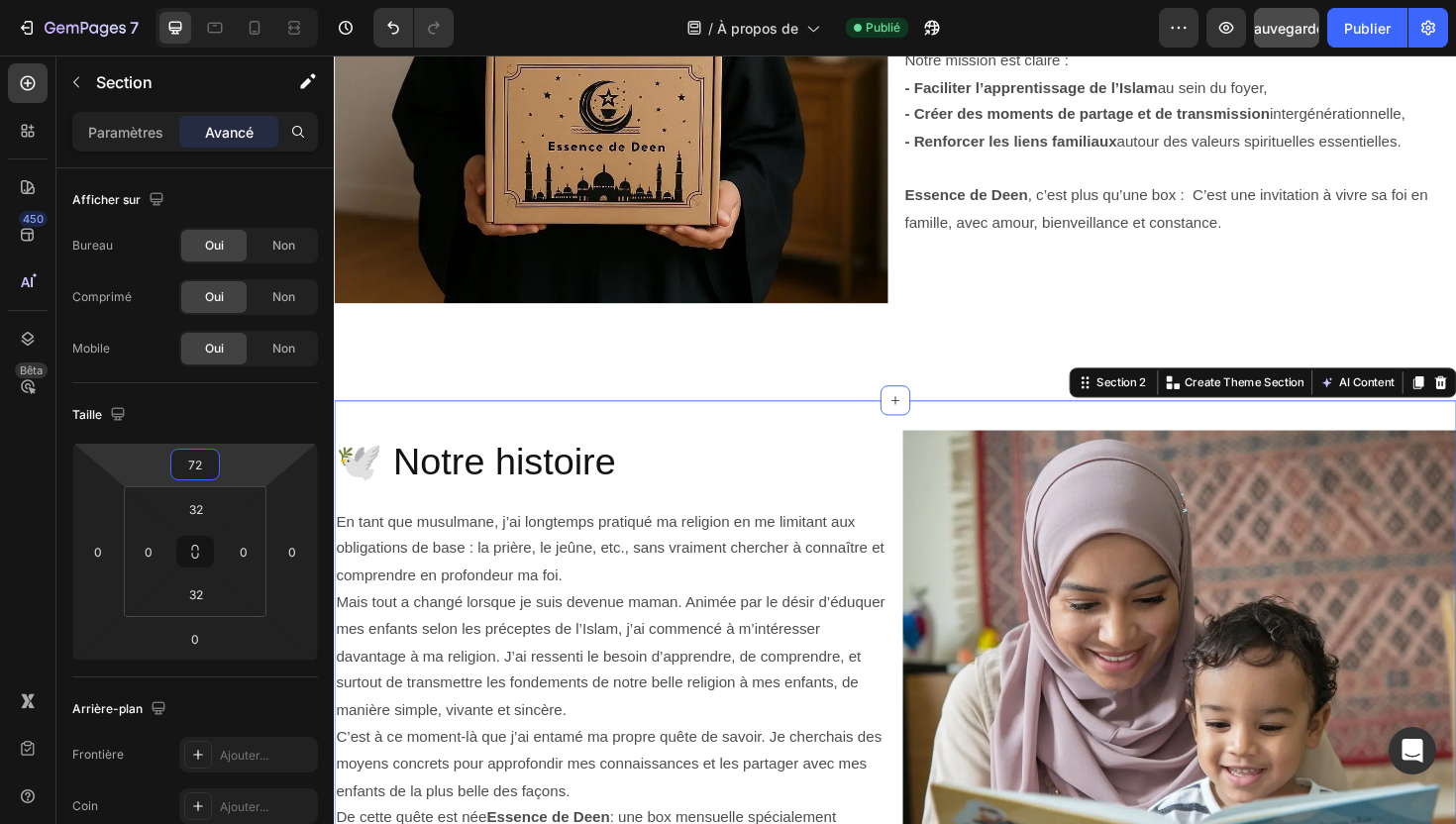 drag, startPoint x: 236, startPoint y: 470, endPoint x: 238, endPoint y: 435, distance: 35.0571 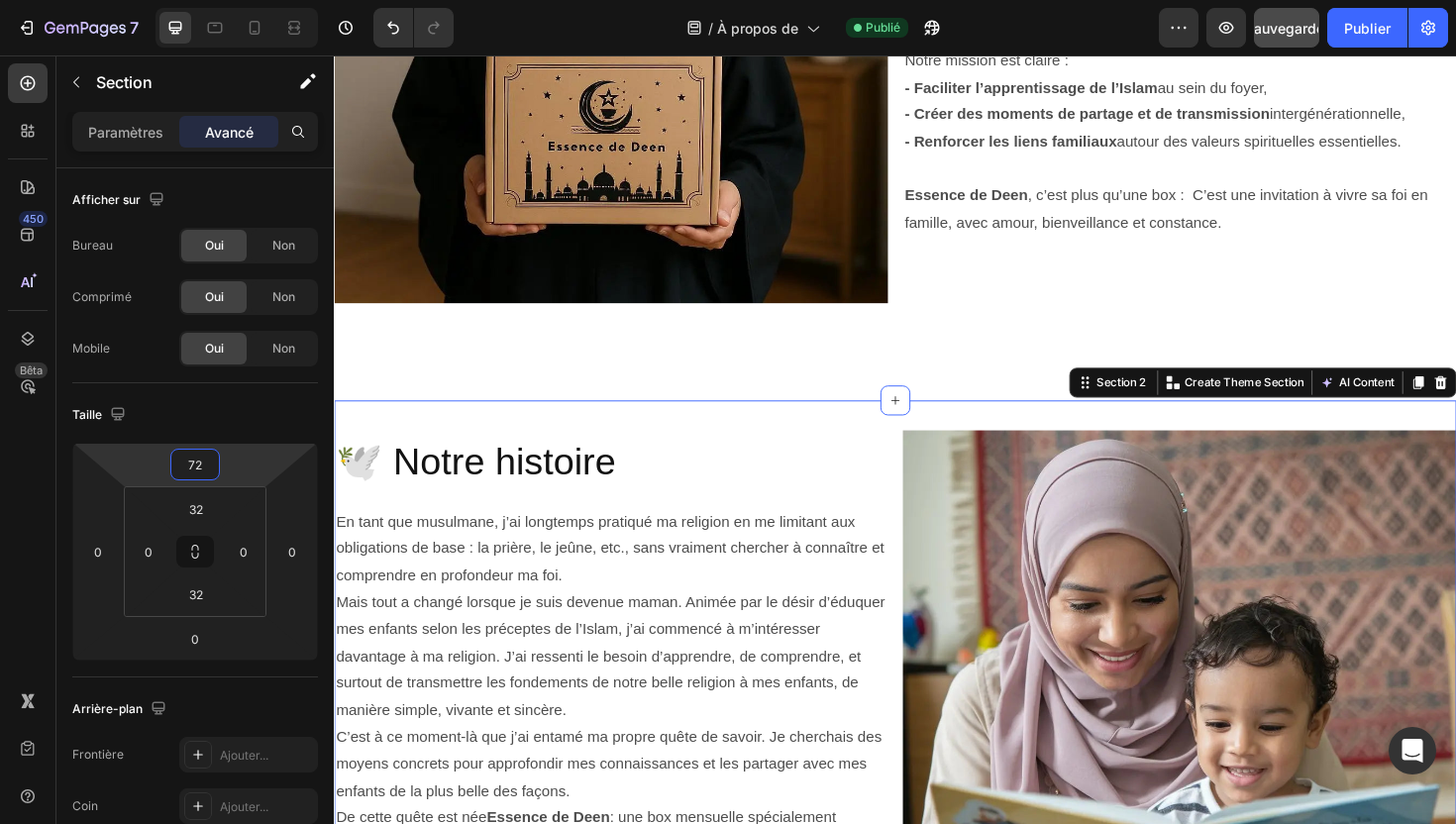 click on "7 Version history / À propos de Publié Aperçu Sauvegarder Publier 450 Bêta Sections(18) Éléments (83) Section Élément Hero Section Product Detail Brands Trusted Badges Guarantee Product Breakdown How to use Testimonials Compare Bundle FAQs Social Proof Brand Story Product List Collection Blog List Contact Sticky Add to Cart Custom Footer Parcourir la bibliothèque 450 Mise en page
Rangée
Rangée
Rangée
Rangée Texte
Titre
Bloc de texte Bouton
Bouton
Bouton Médias
Image
Image Vidéo" at bounding box center [728, 74] 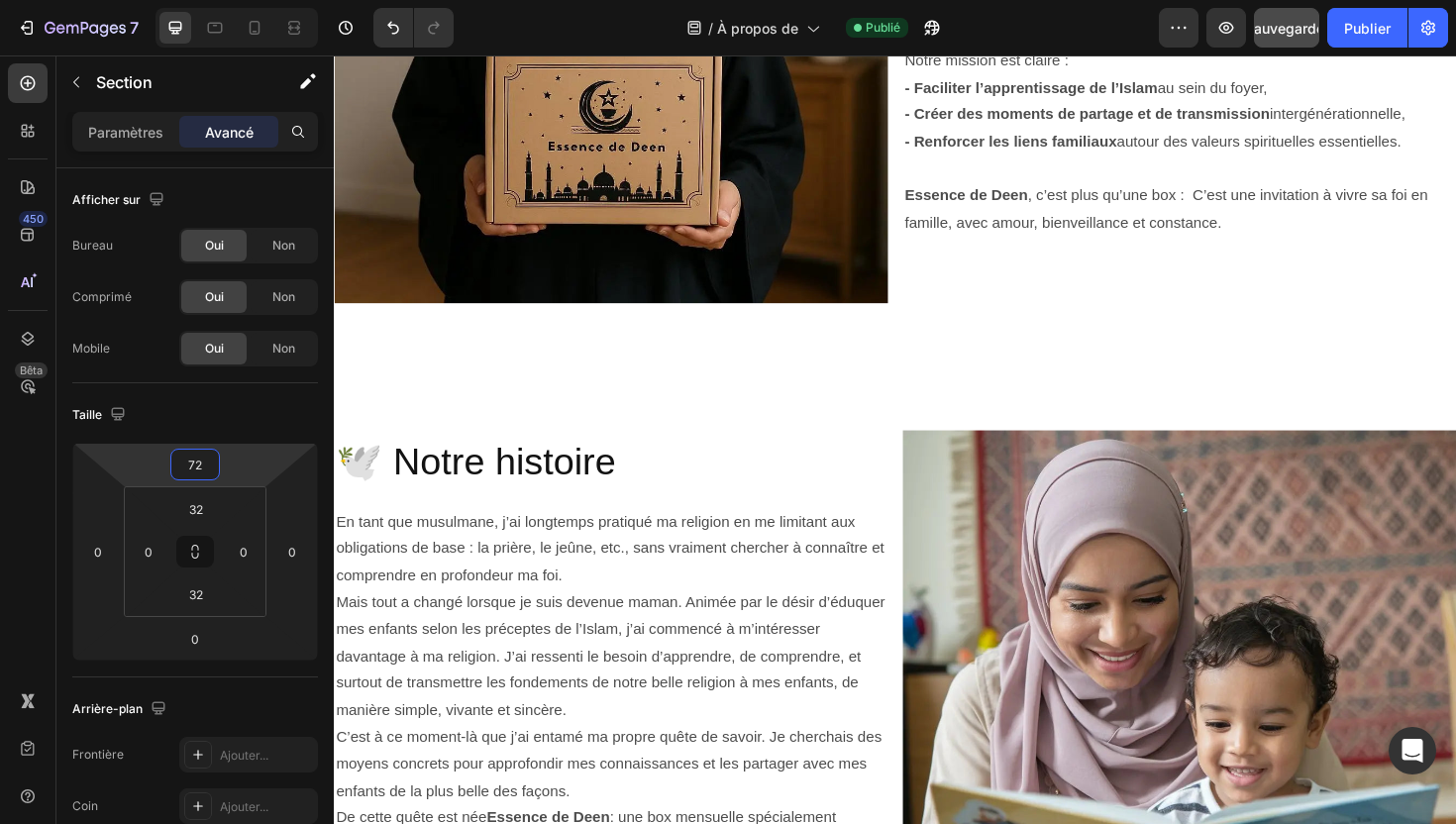 click on "Qui sommes nous ? Heading Image À propos de  Essence de Deen Heading Essence de Deen  est née d’un constat simple mais profond : dans un monde en perpétuelle accélération, il devient difficile pour les familles musulmanes de transmettre sereinement les fondements de l’Islam à leurs enfants, tout en vivant leur spiritualité au quotidien. Fondée par une maman soucieuse de l’éducation religieuse de ses enfants, la box  Essence de Deen  a été pensée comme un véritable  outil d’accompagnement spirituel , ludique et accessible, au service des familles musulmanes. Notre mission est claire :   - Faciliter l’apprentissage de l’Islam  au sein du foyer,   - Créer des moments de partage et de transmission  intergénérationnelle,   - Renforcer les liens familiaux  autour des valeurs spirituelles essentielles. Essence de Deen , c’est plus qu’une box :  C’est une invitation à vivre sa foi en famille, avec amour, bienveillance et constance. Text Block Row Section 1 🕊️ Notre histoire" at bounding box center [928, 533] 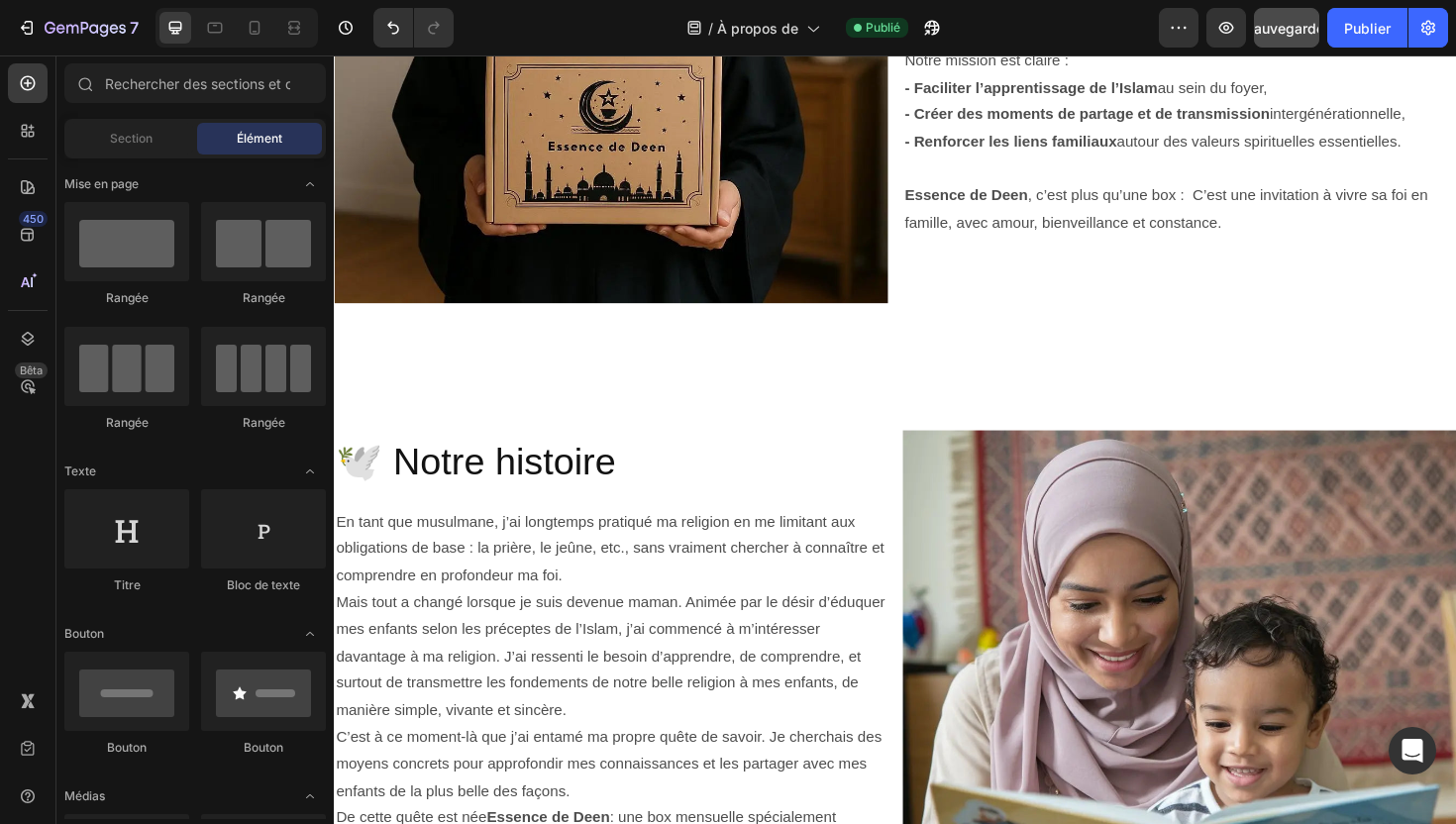 click on "7 Version history / À propos de Publié Aperçu Sauvegarder Publier" 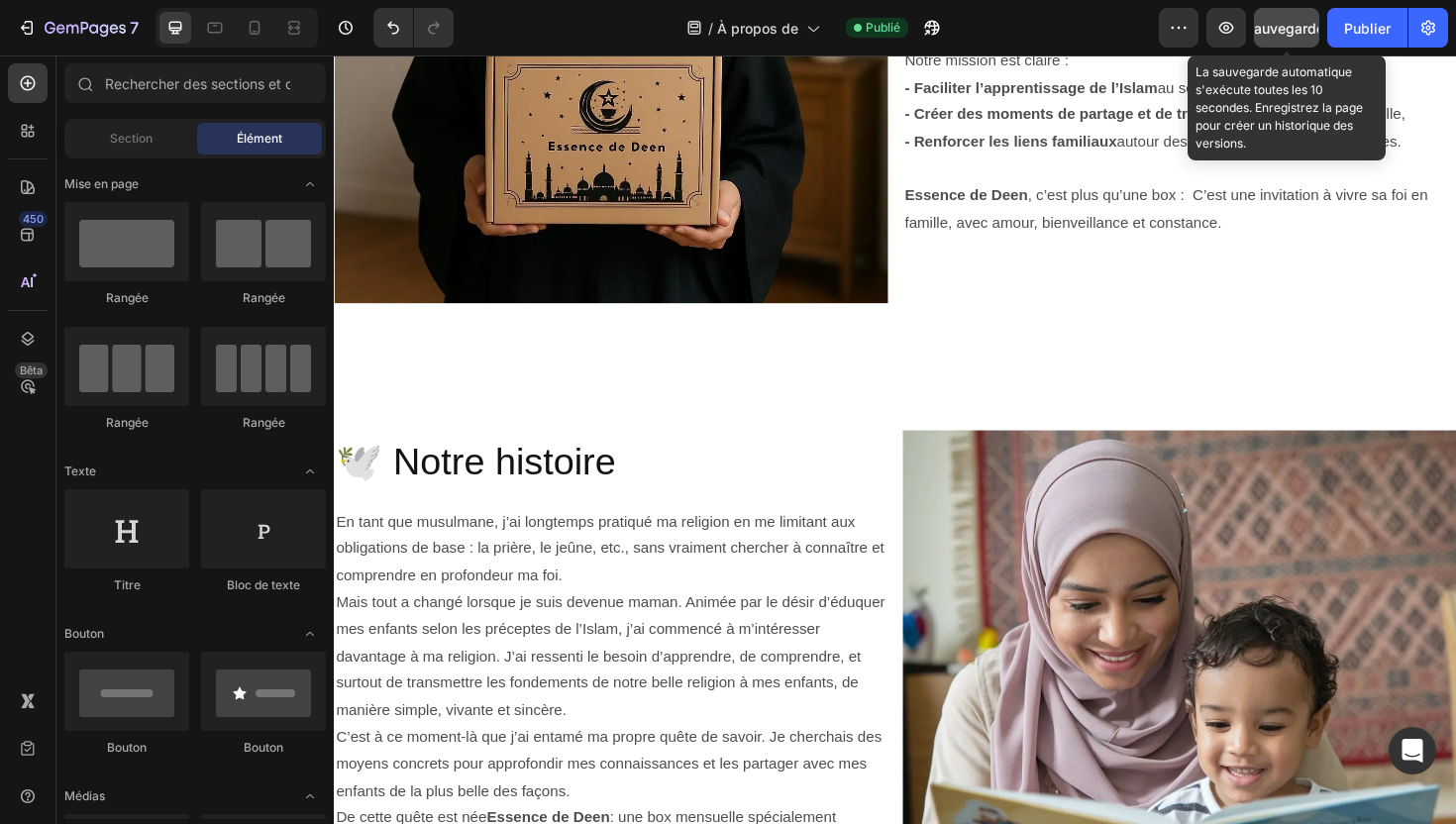 click on "Sauvegarder" 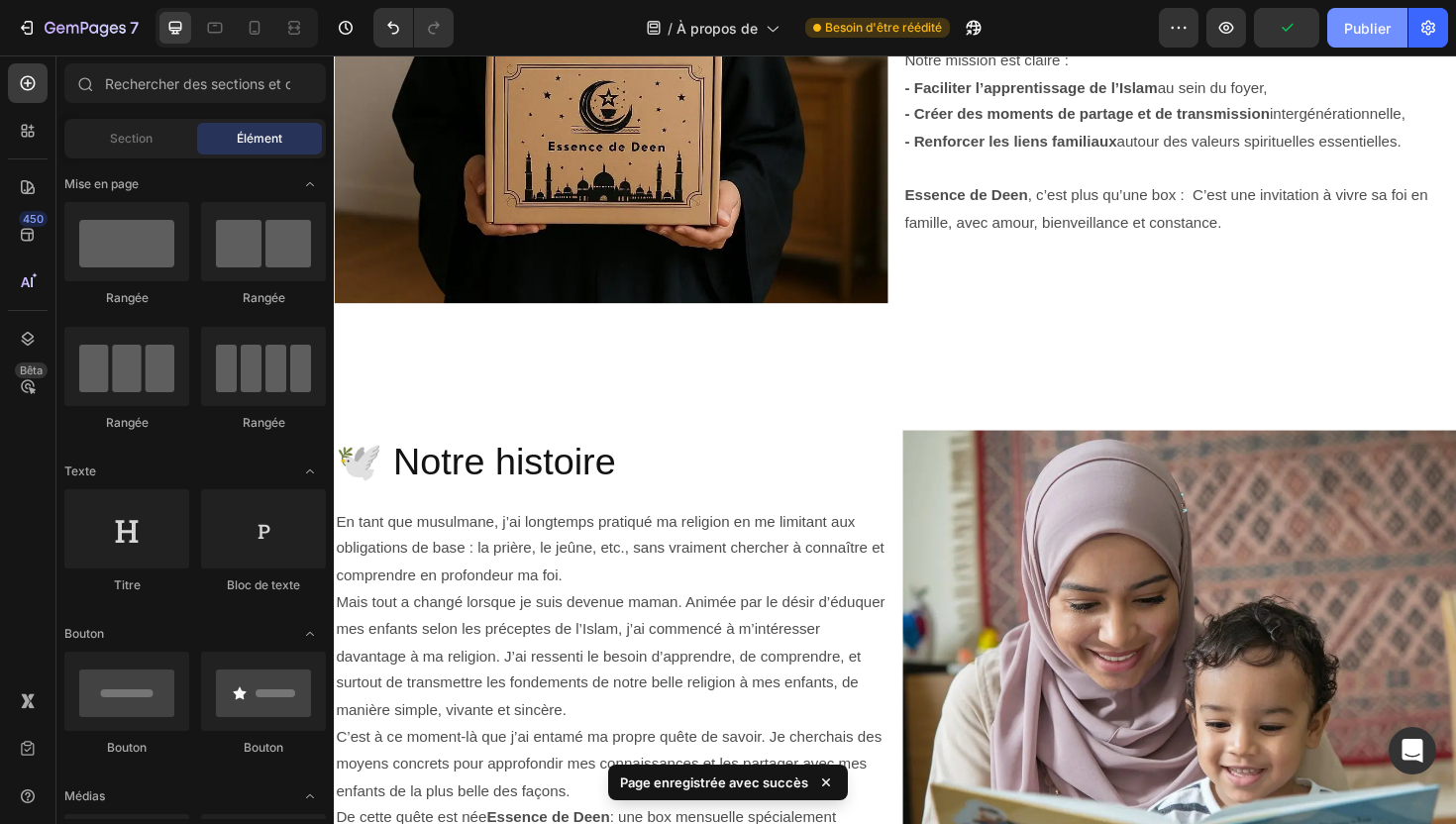click on "Publier" at bounding box center [1367, 28] 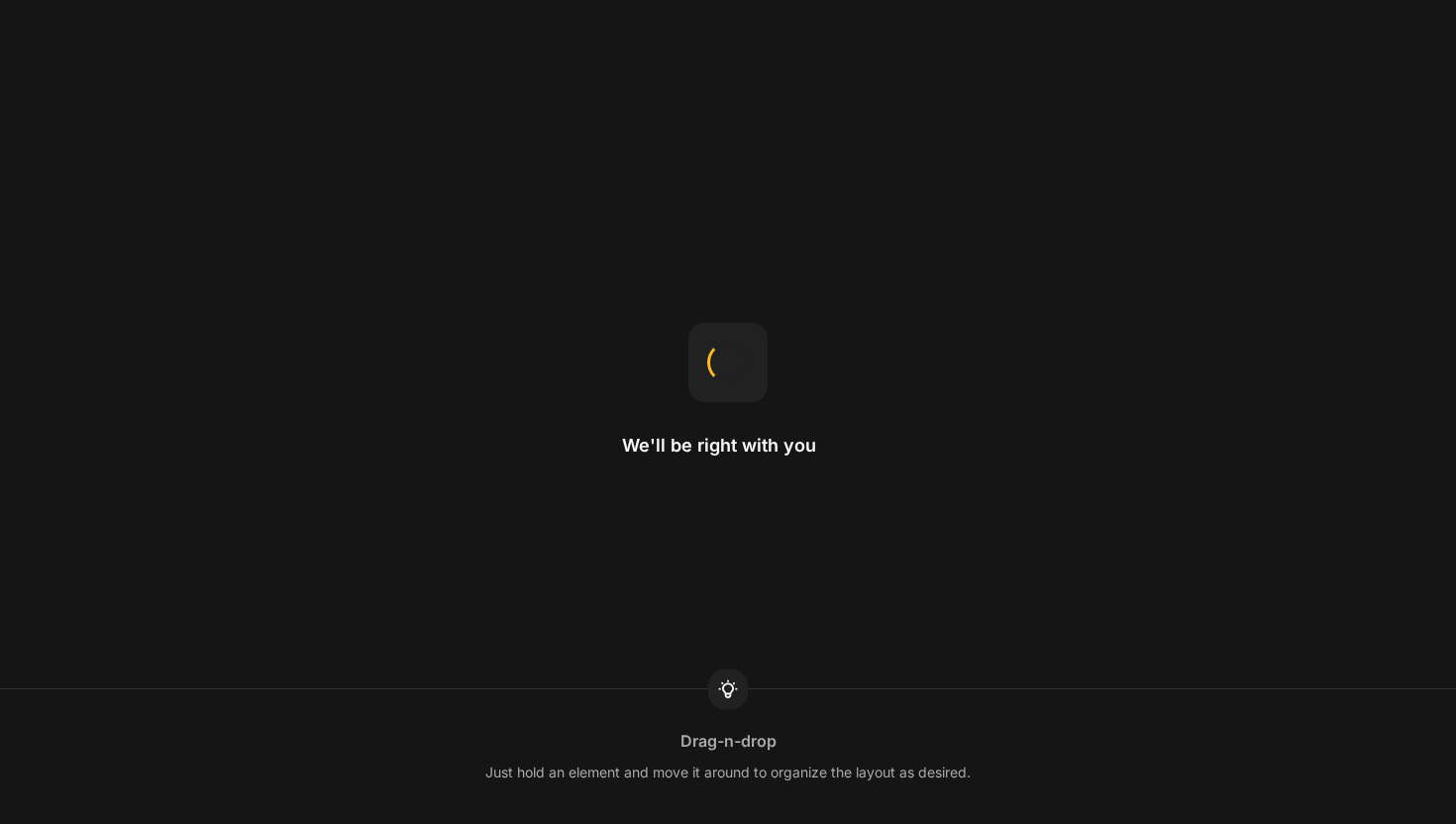 scroll, scrollTop: 0, scrollLeft: 0, axis: both 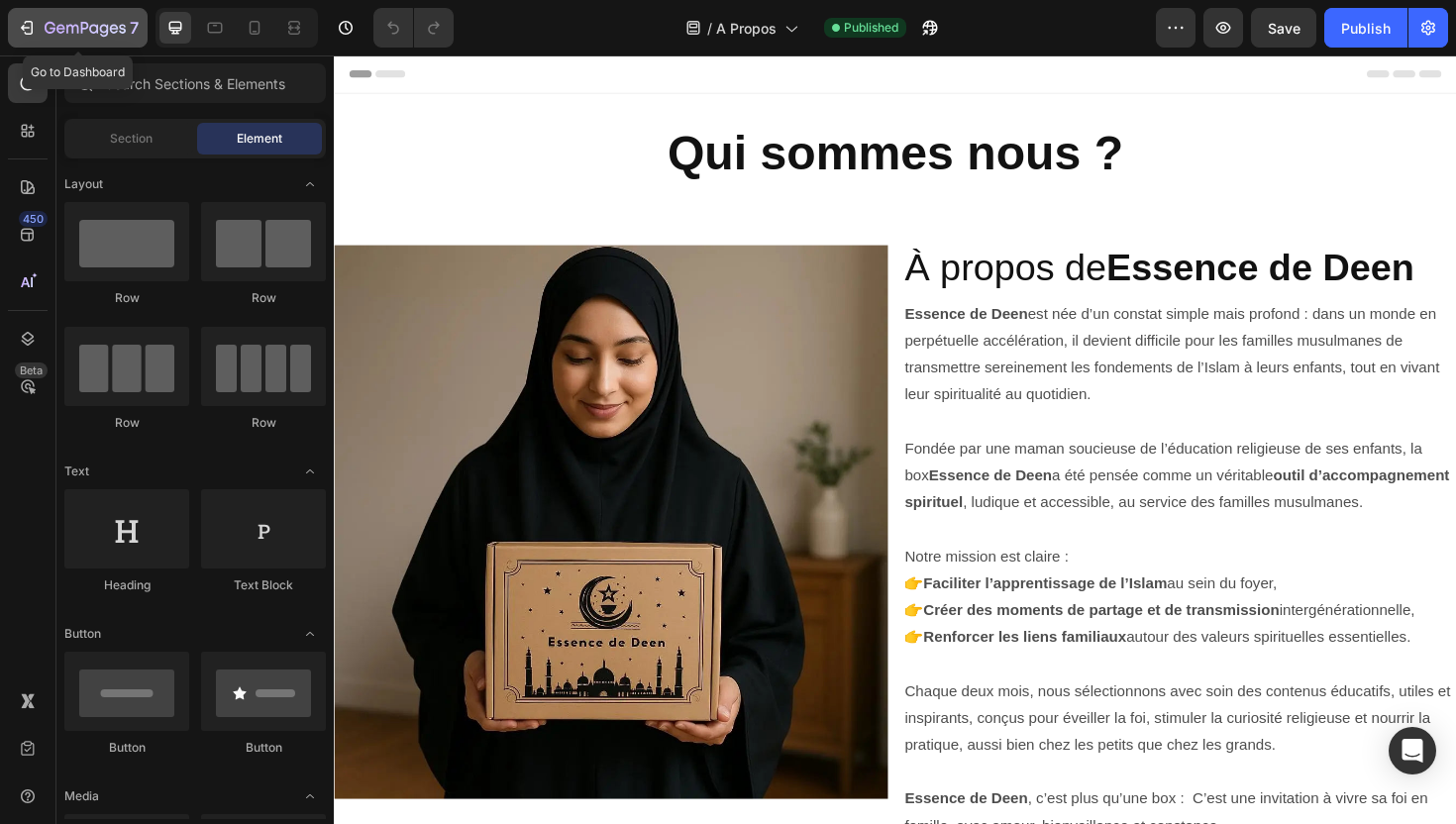 click 